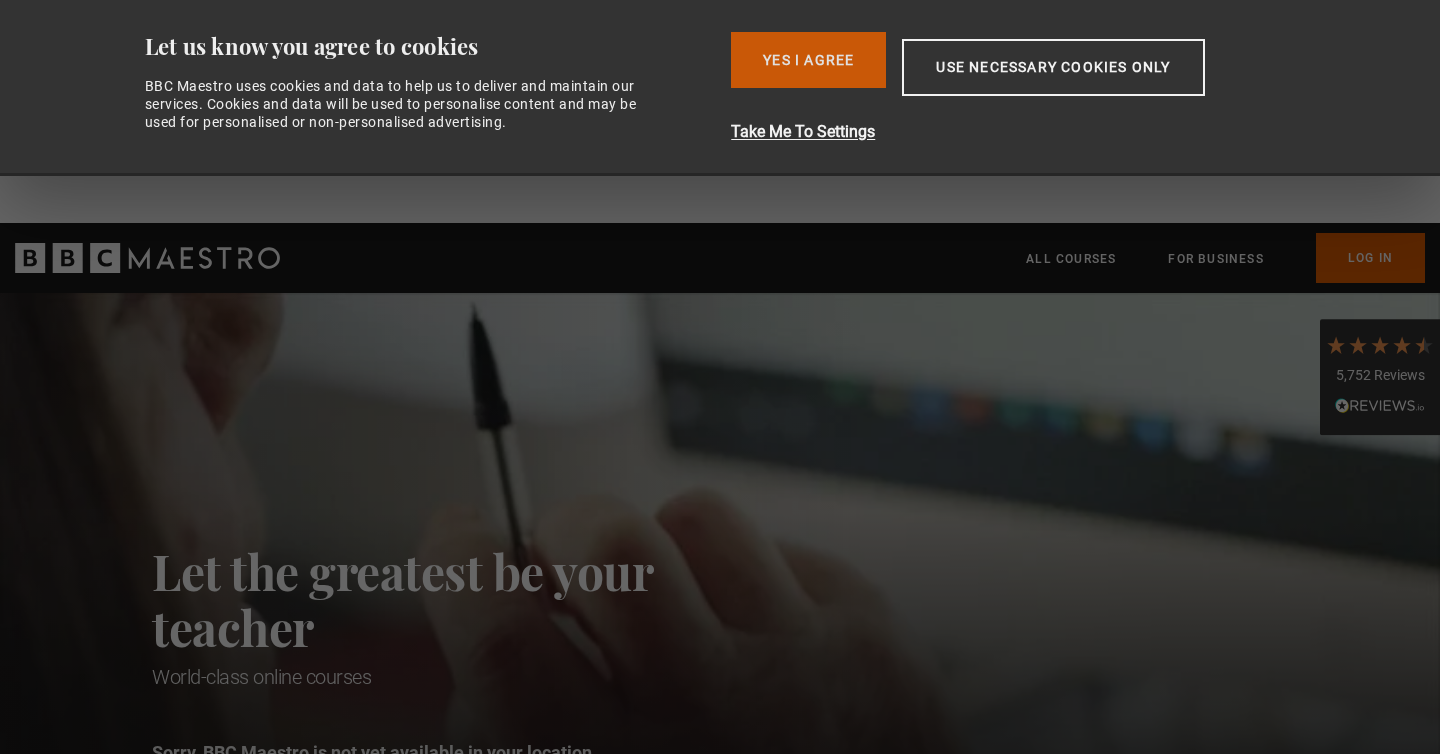 scroll, scrollTop: 0, scrollLeft: 0, axis: both 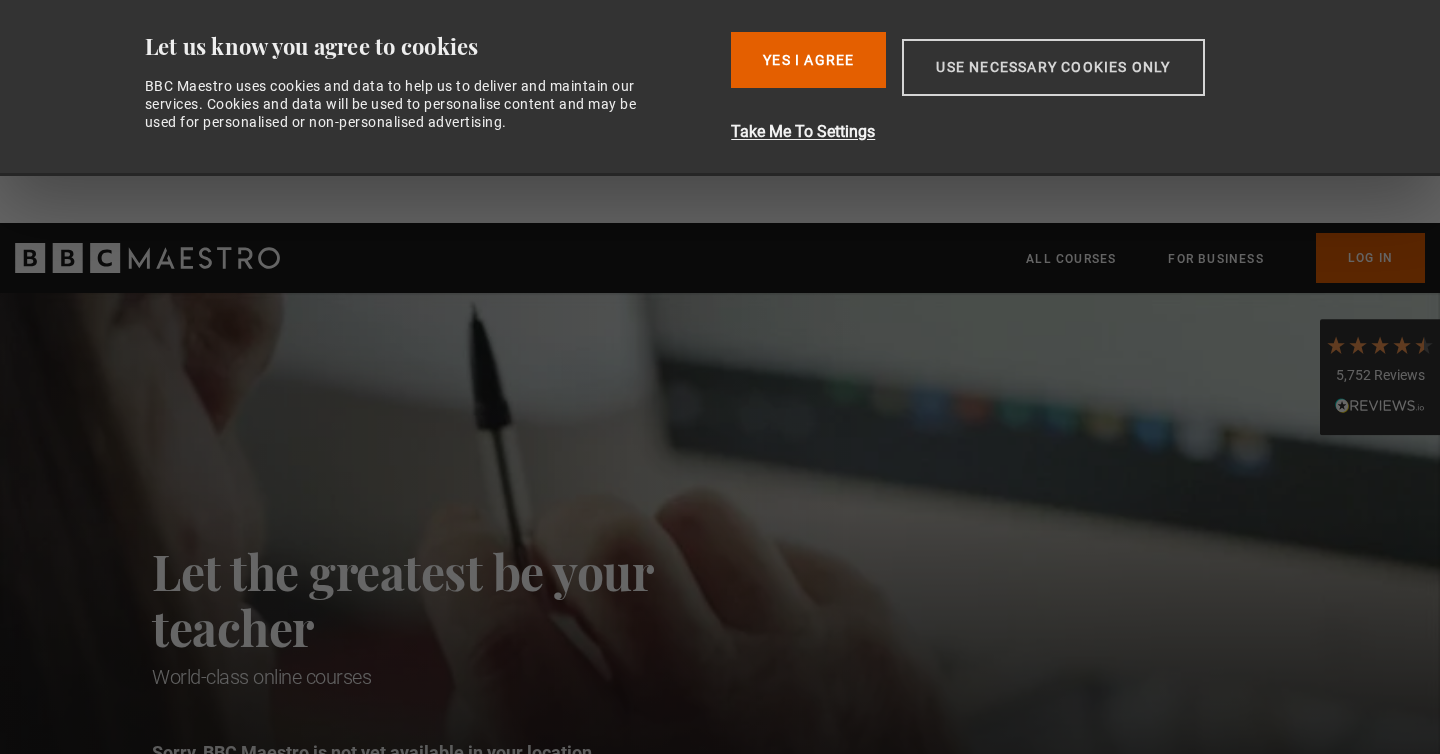 click on "Use necessary cookies only" at bounding box center (1053, 67) 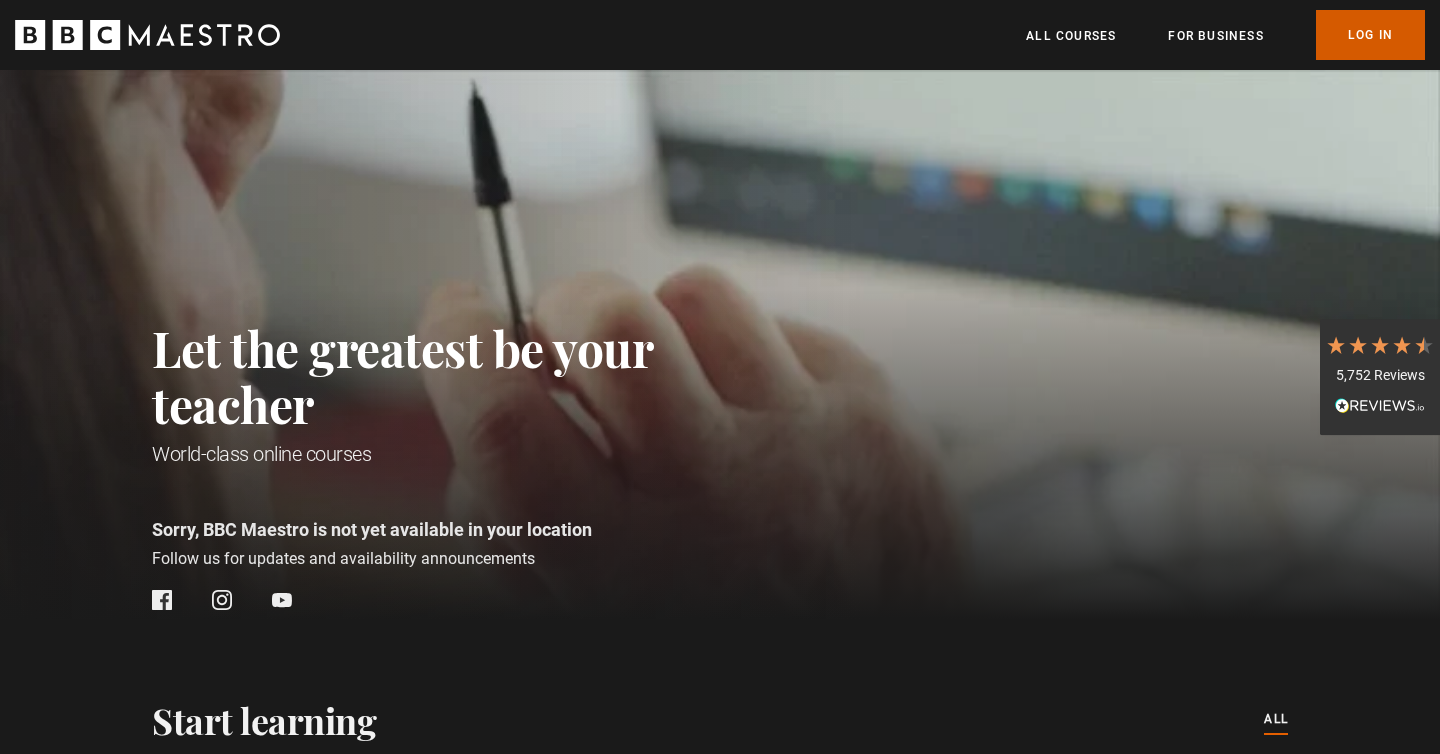 click on "Log In" at bounding box center (1370, 35) 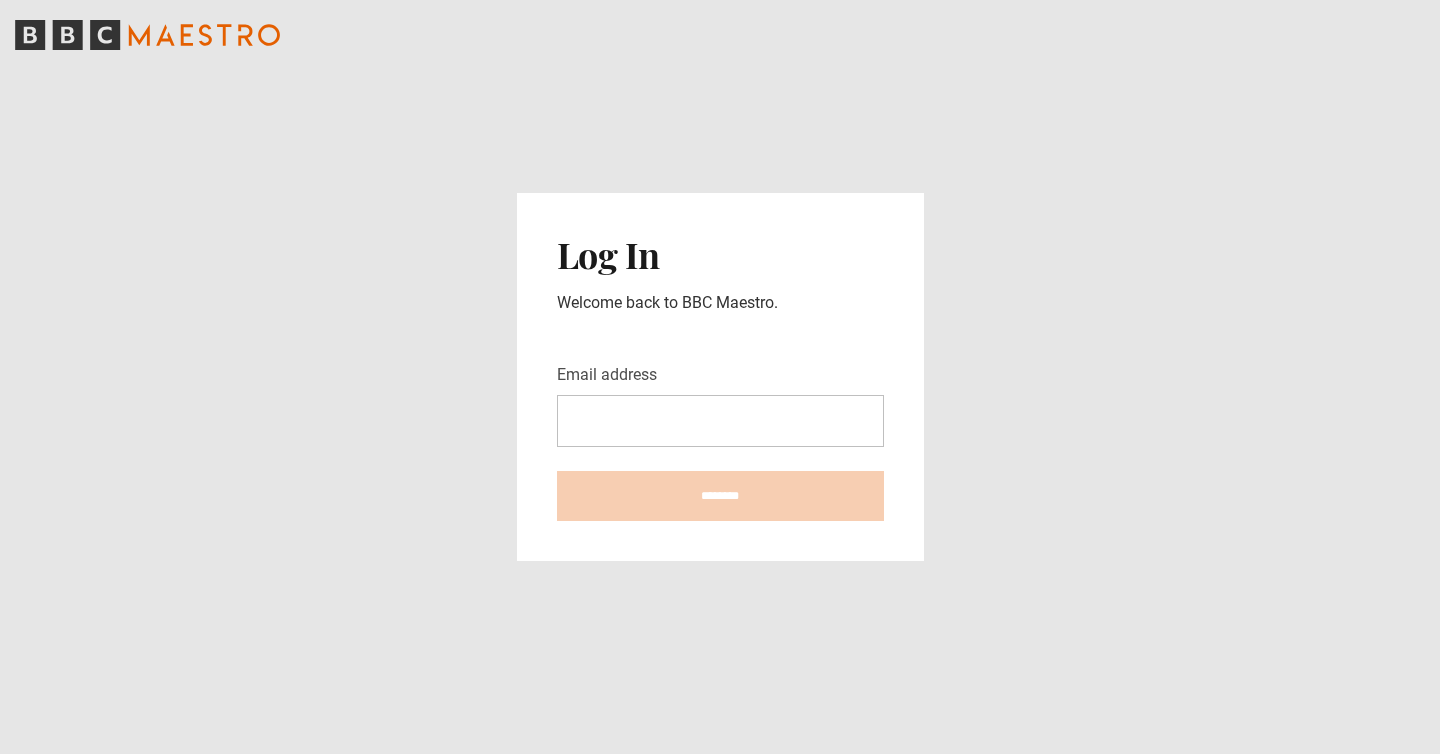 scroll, scrollTop: 0, scrollLeft: 0, axis: both 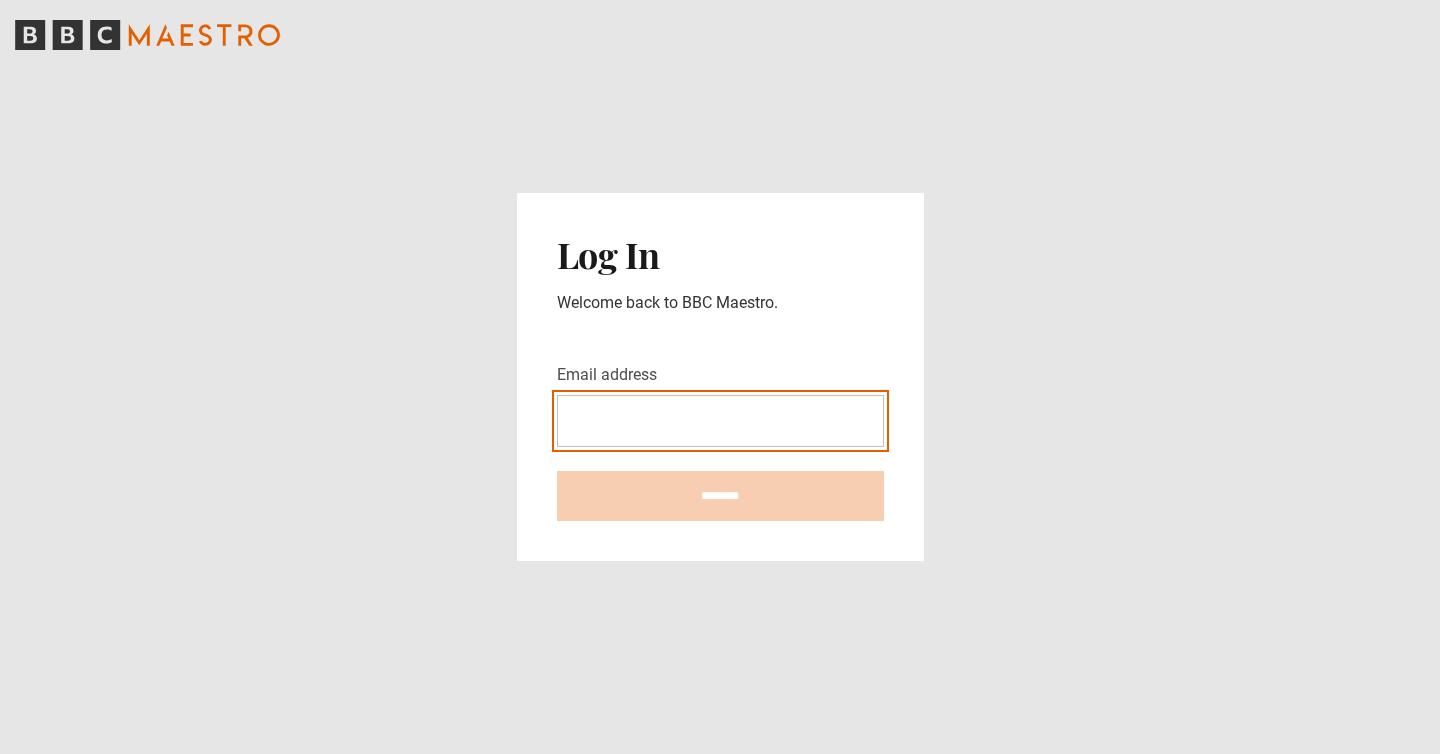 click on "Email address" at bounding box center [720, 421] 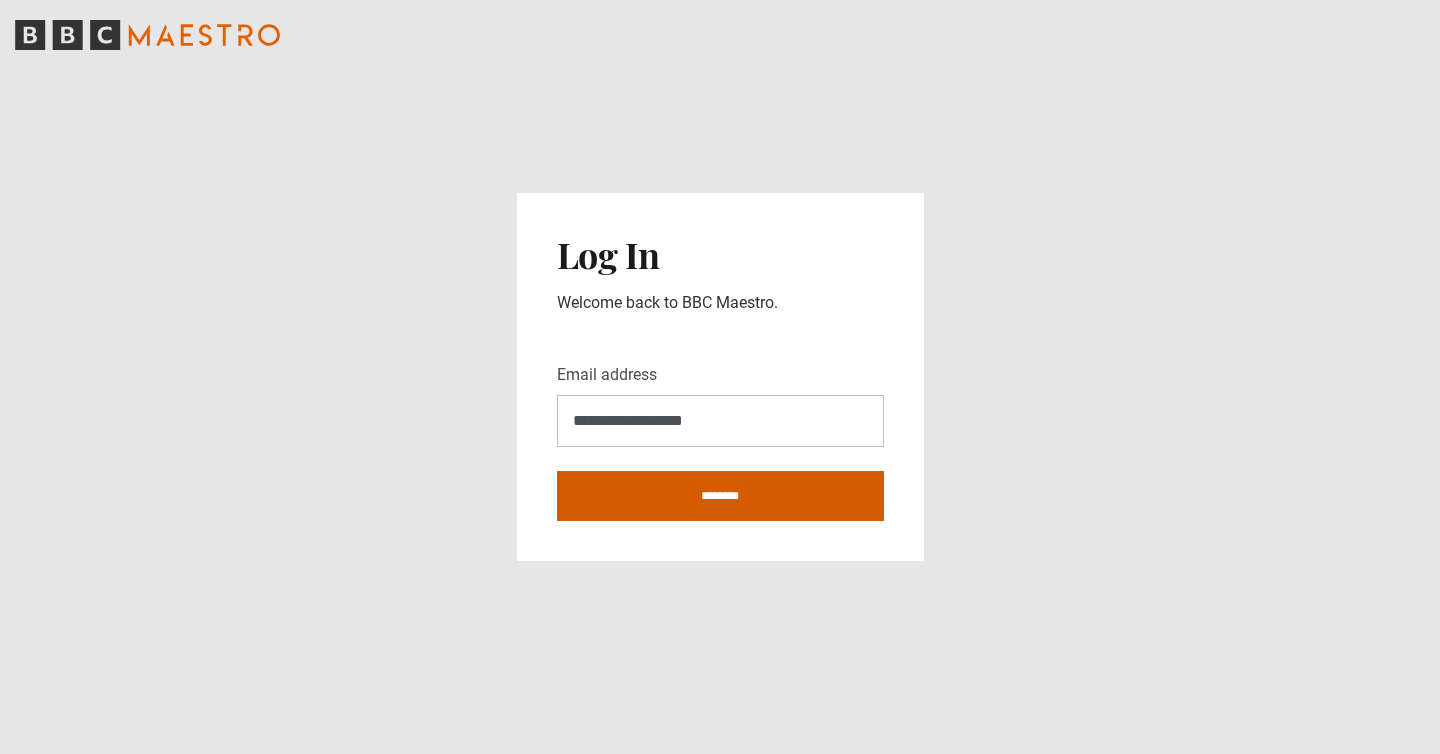 click on "********" at bounding box center (720, 496) 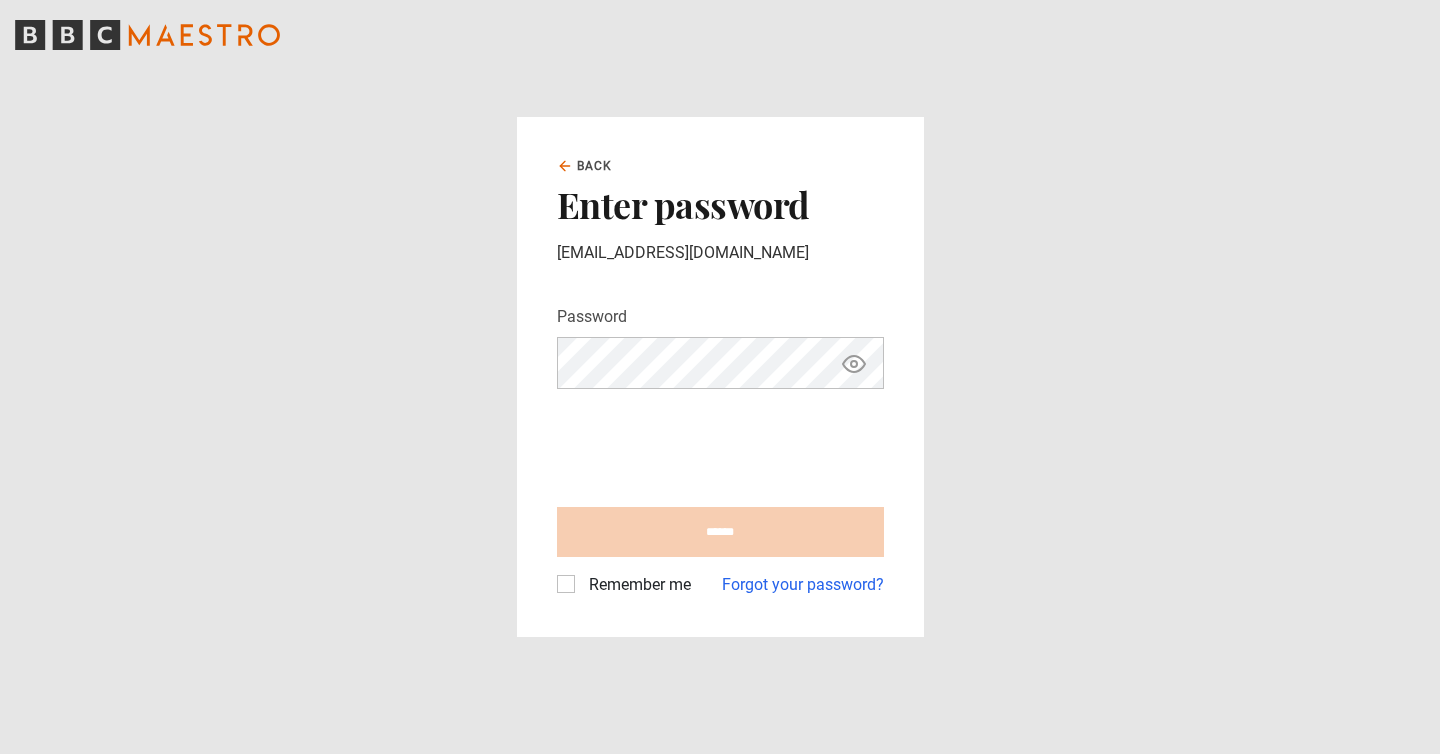 scroll, scrollTop: 0, scrollLeft: 0, axis: both 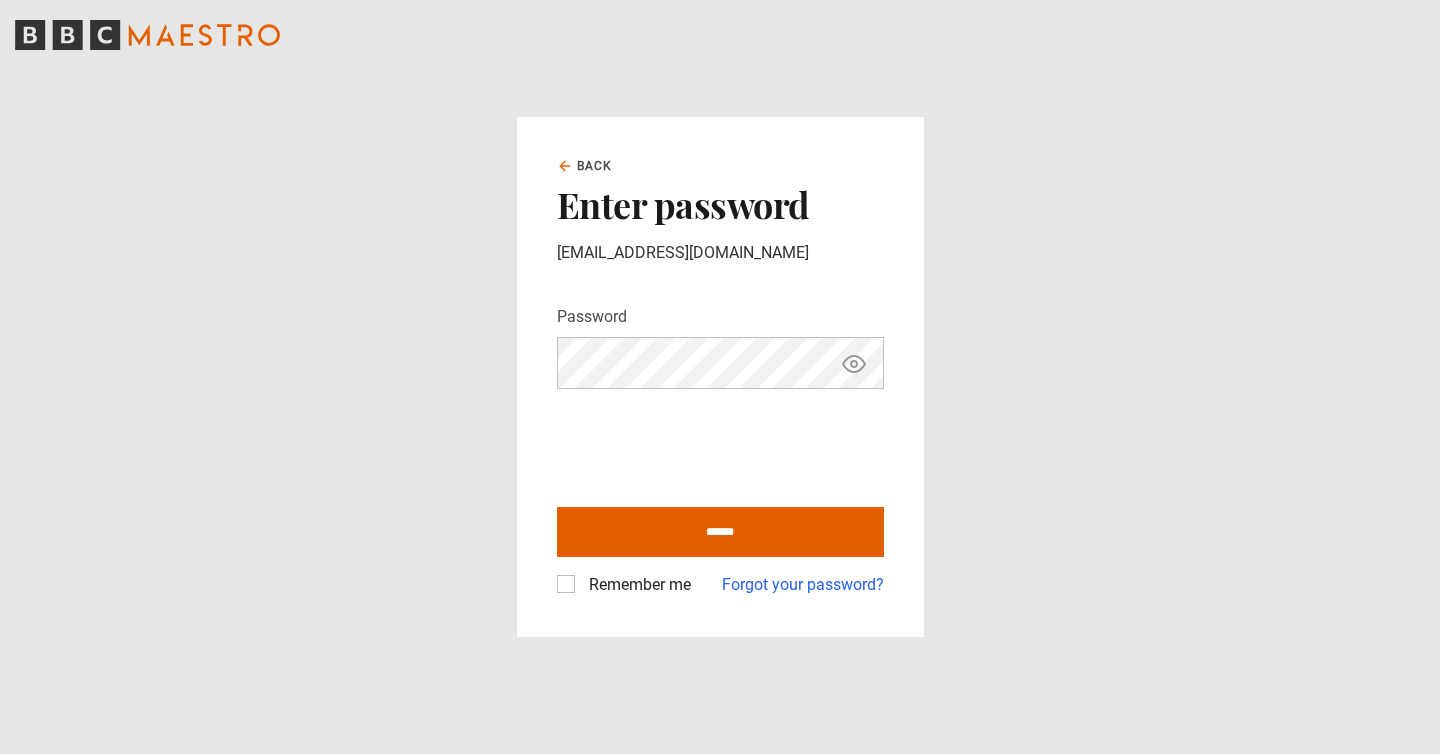 click on "Remember me" at bounding box center (636, 585) 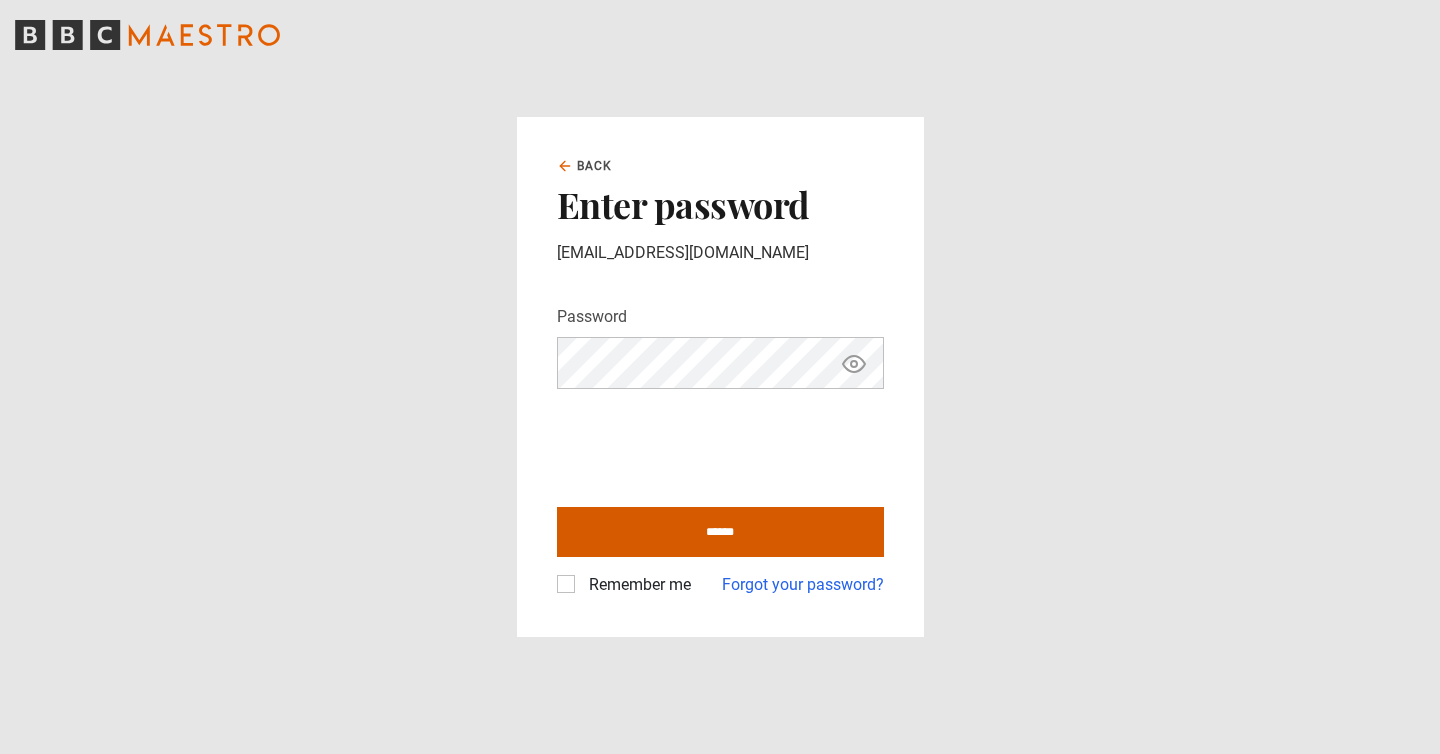 click on "******" at bounding box center [720, 532] 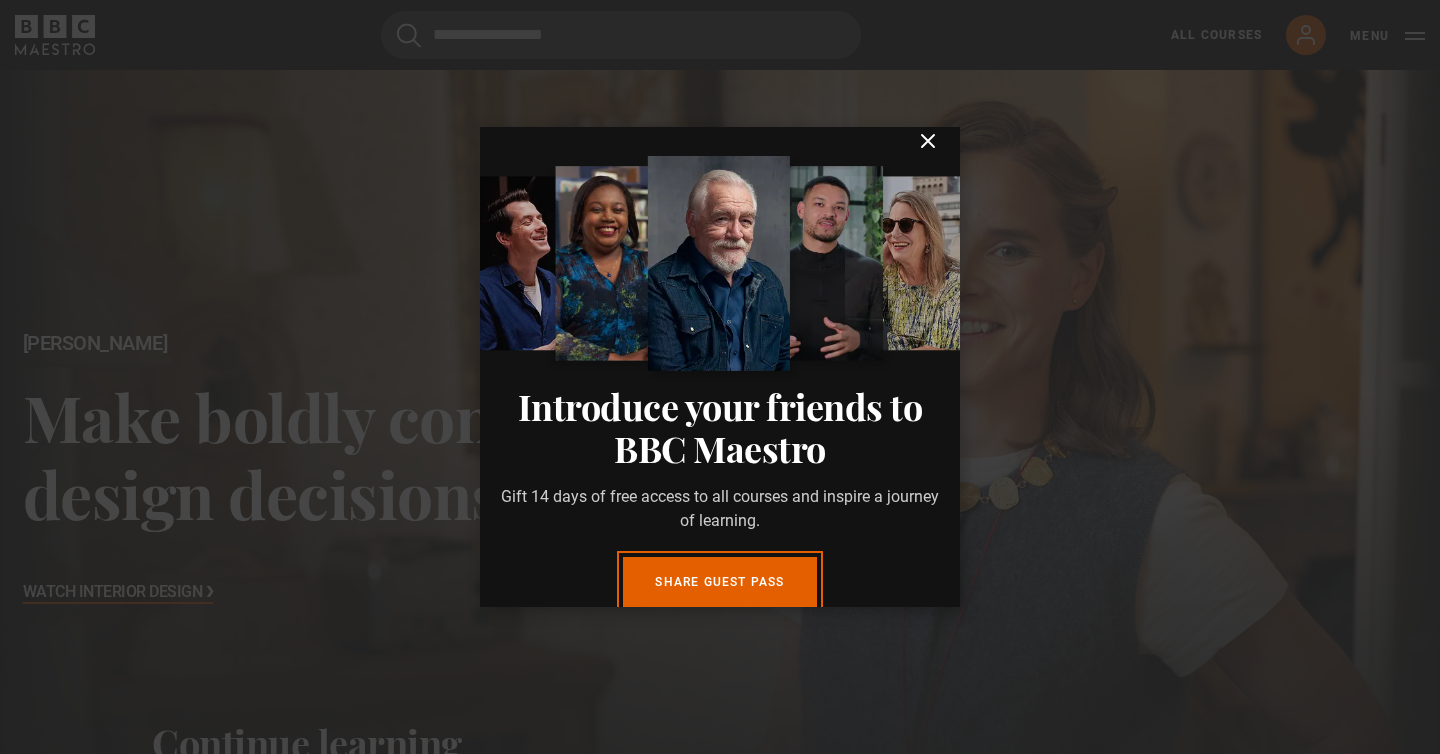 scroll, scrollTop: 0, scrollLeft: 0, axis: both 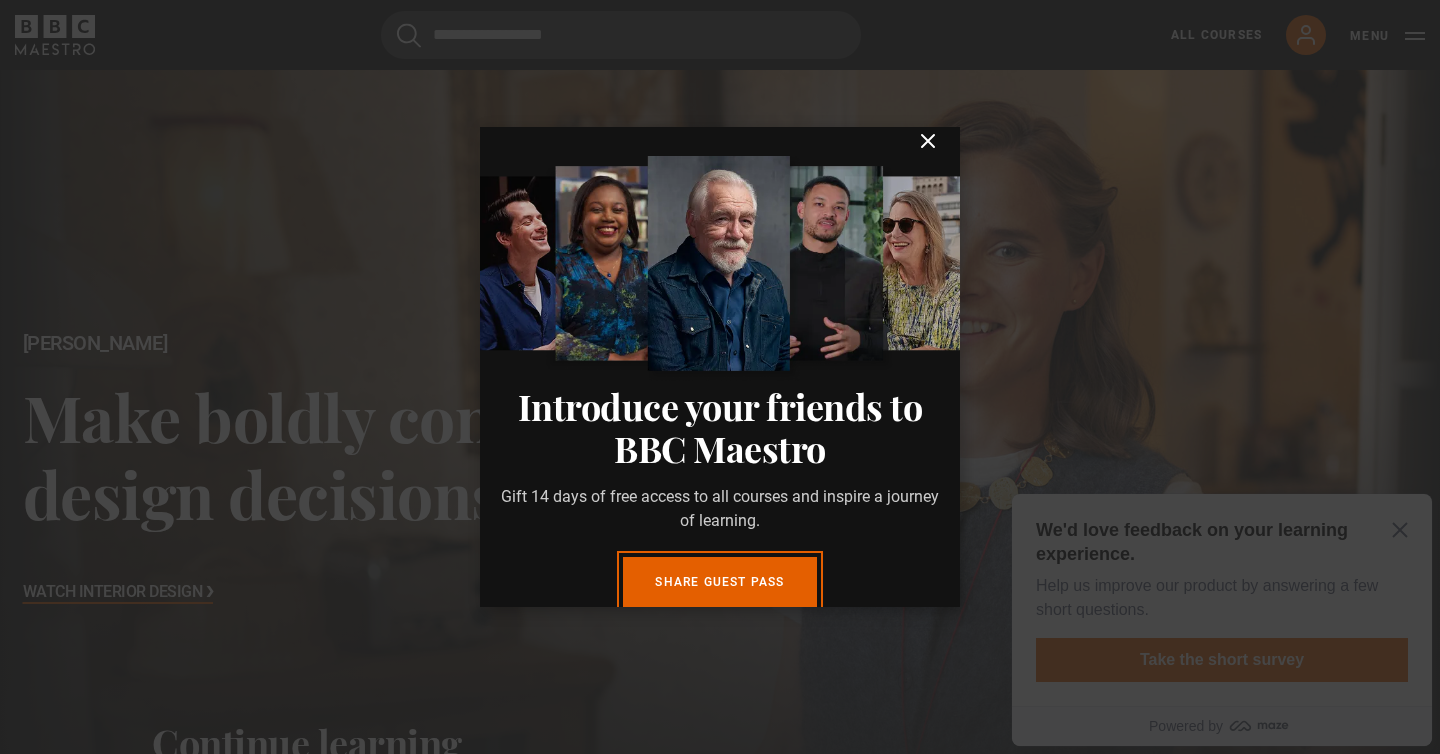 click 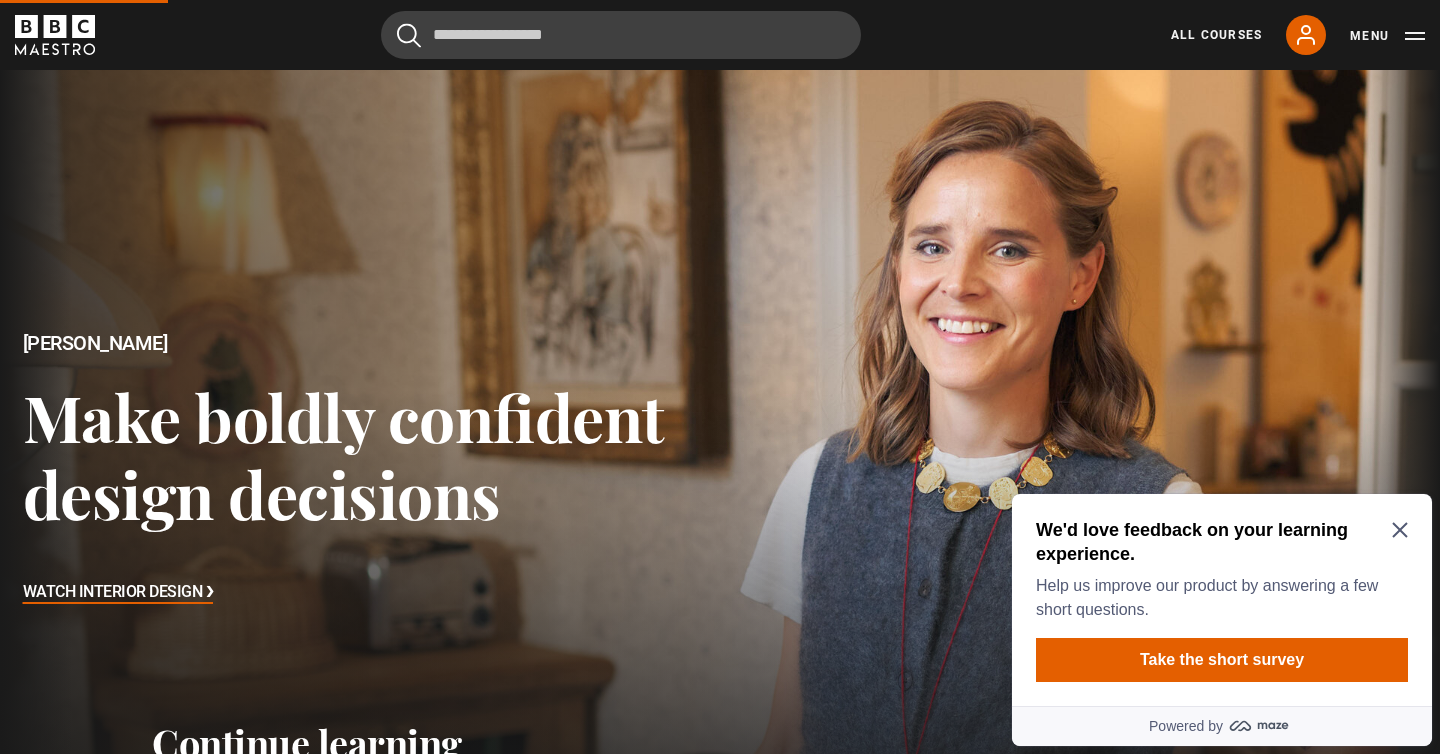 click 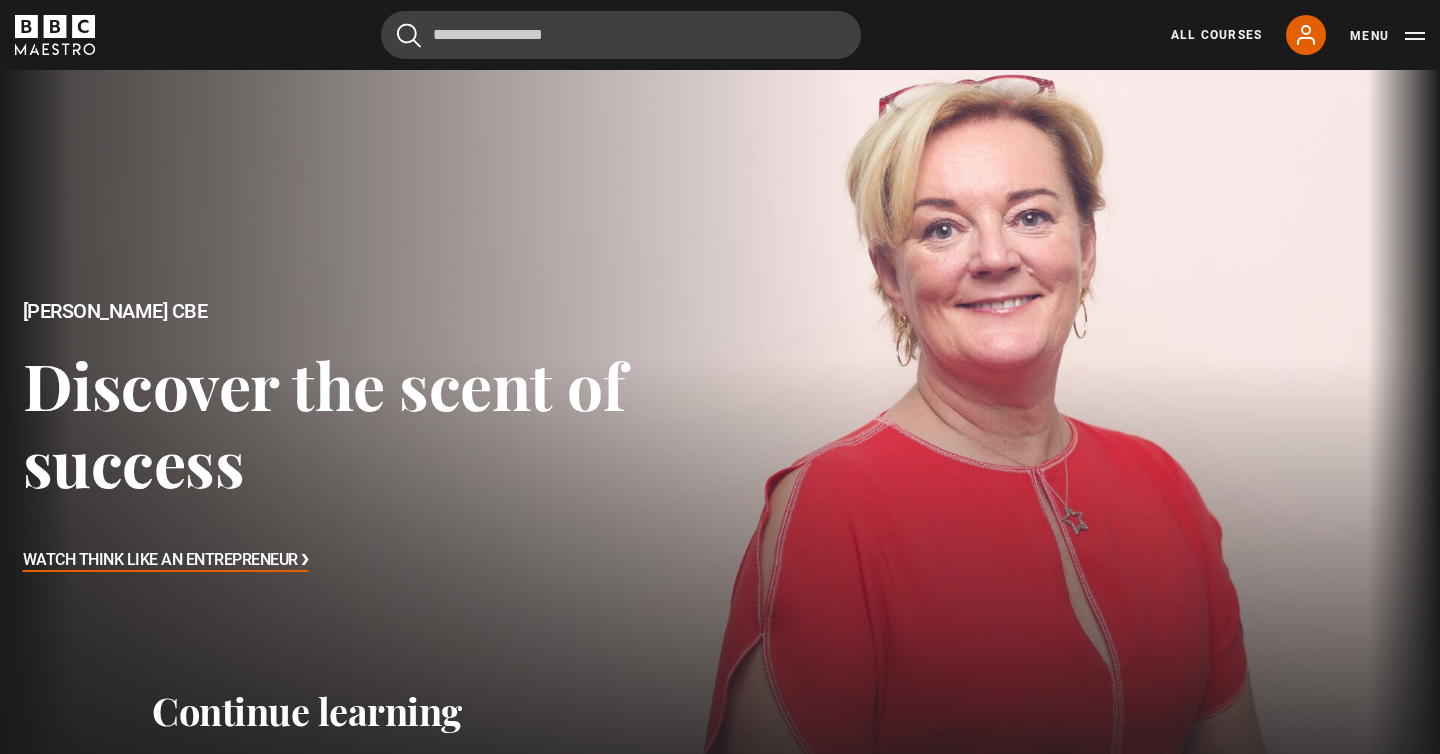 scroll, scrollTop: 0, scrollLeft: 0, axis: both 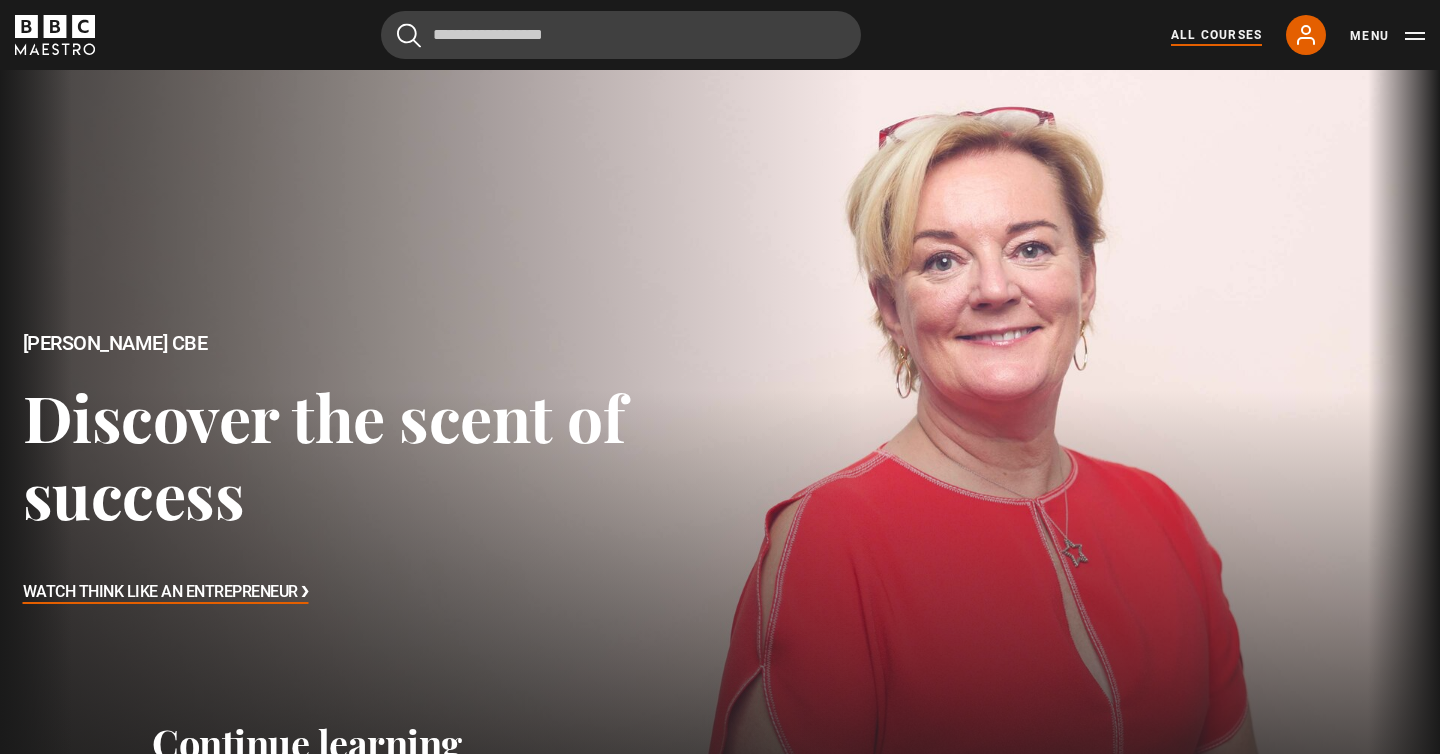 click on "All Courses" at bounding box center [1216, 35] 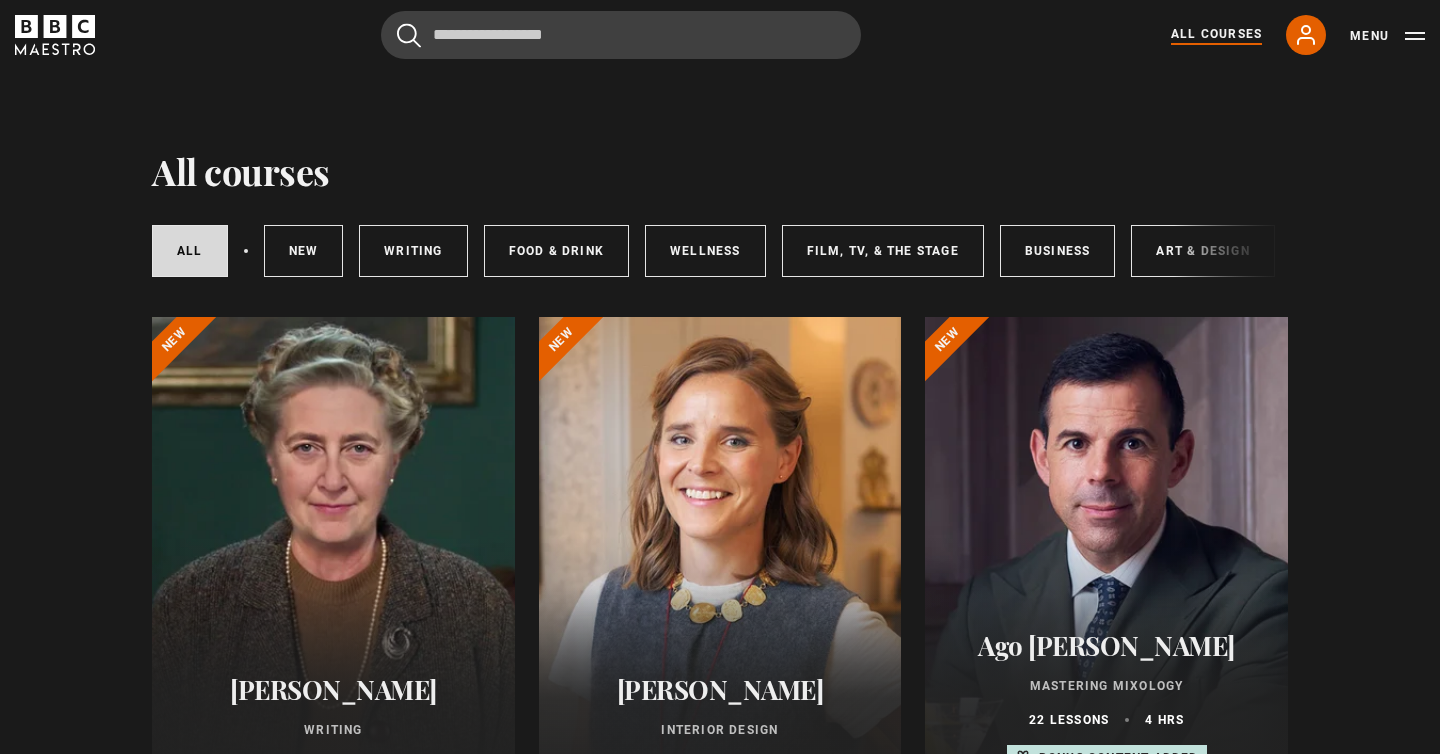 scroll, scrollTop: 0, scrollLeft: 0, axis: both 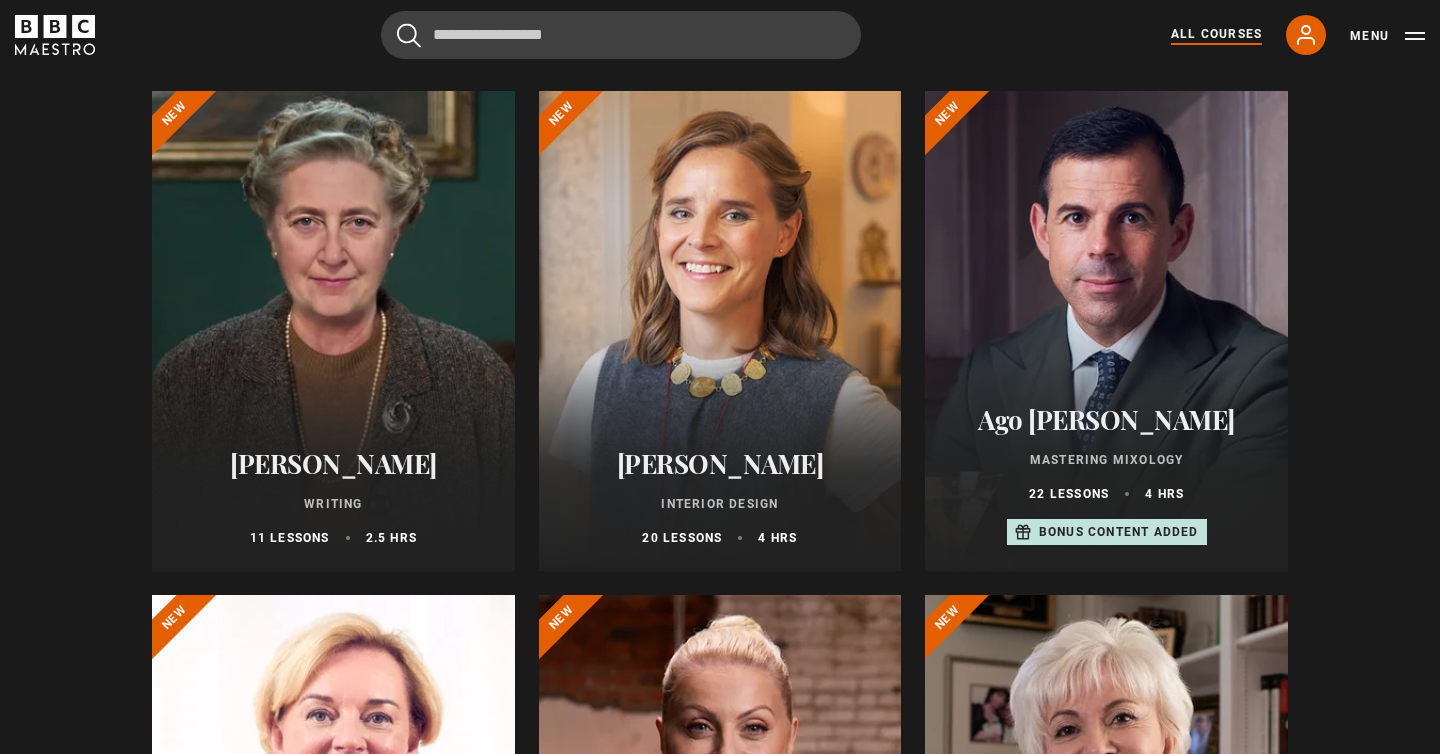 click at bounding box center [333, 331] 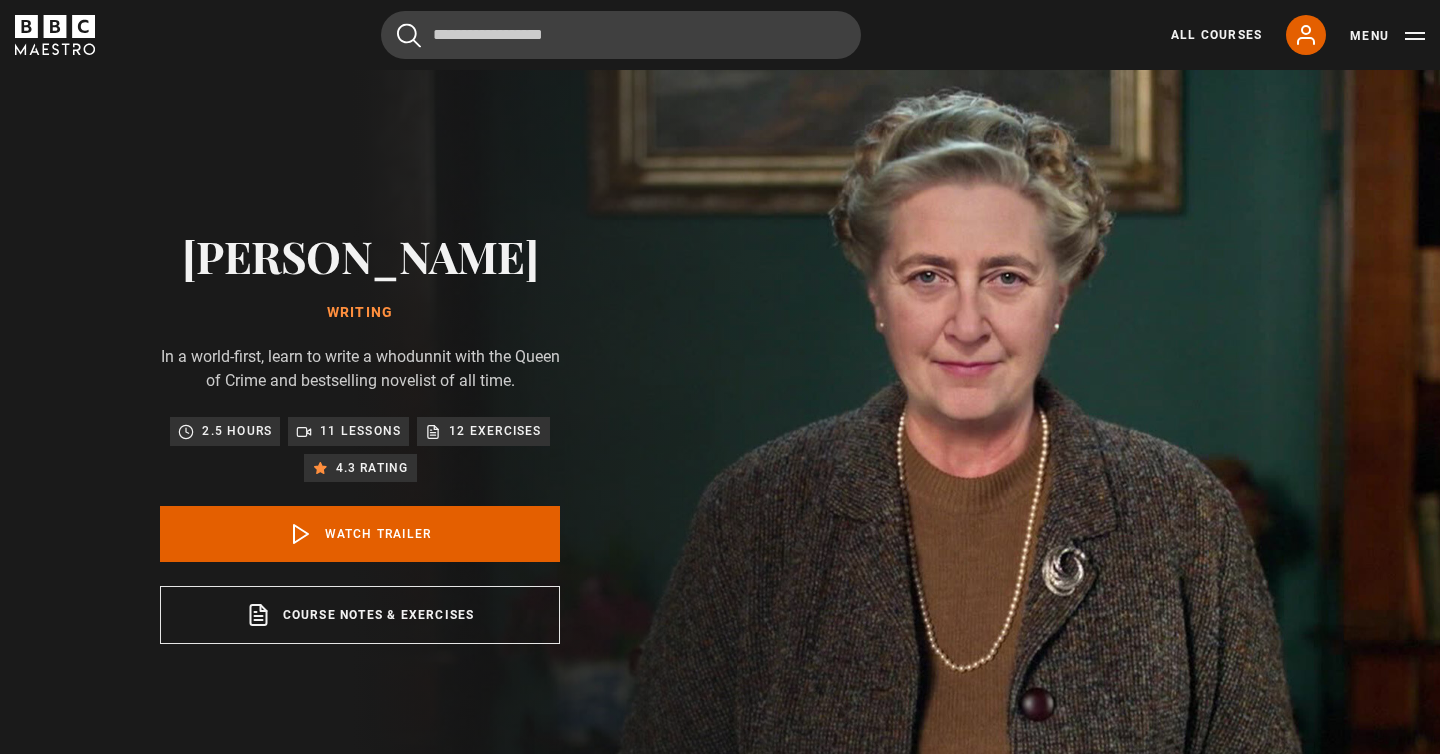 scroll, scrollTop: 0, scrollLeft: 0, axis: both 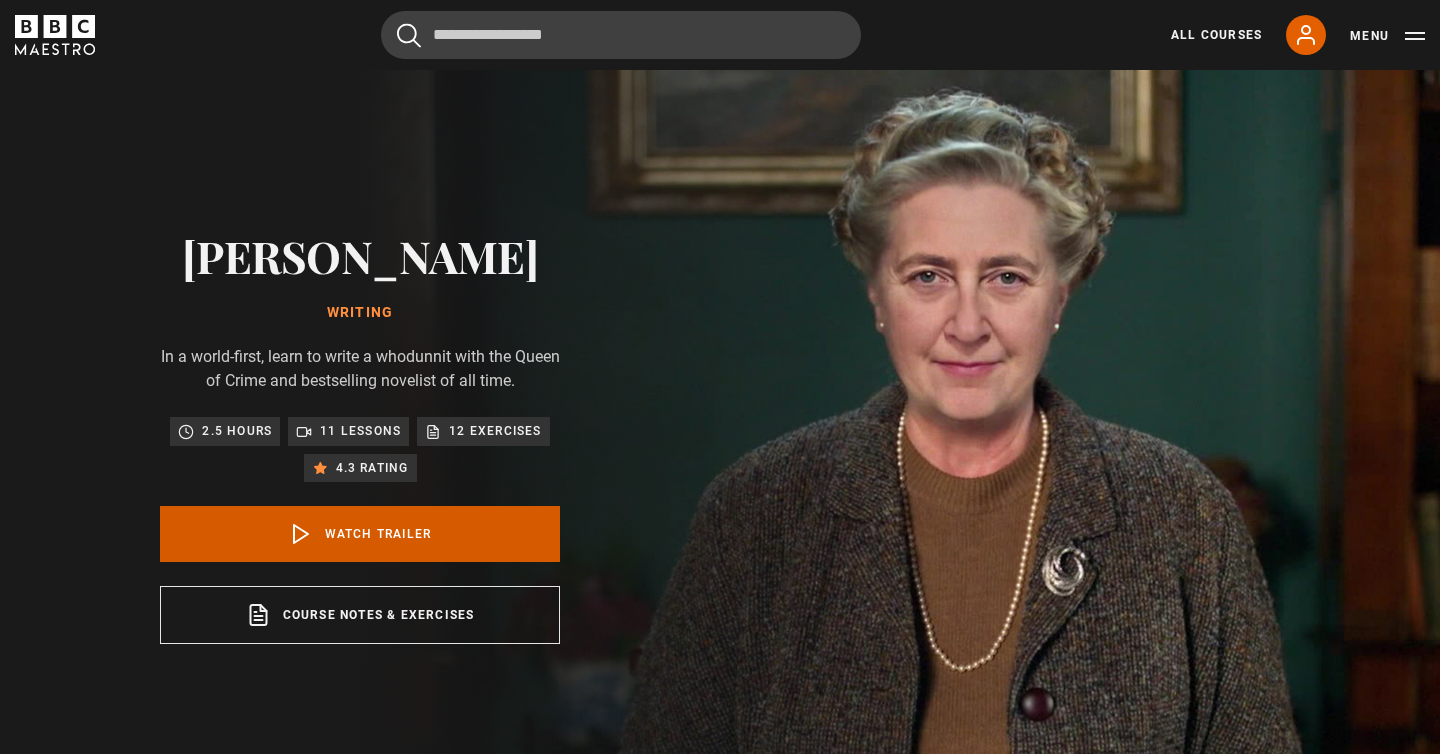 click 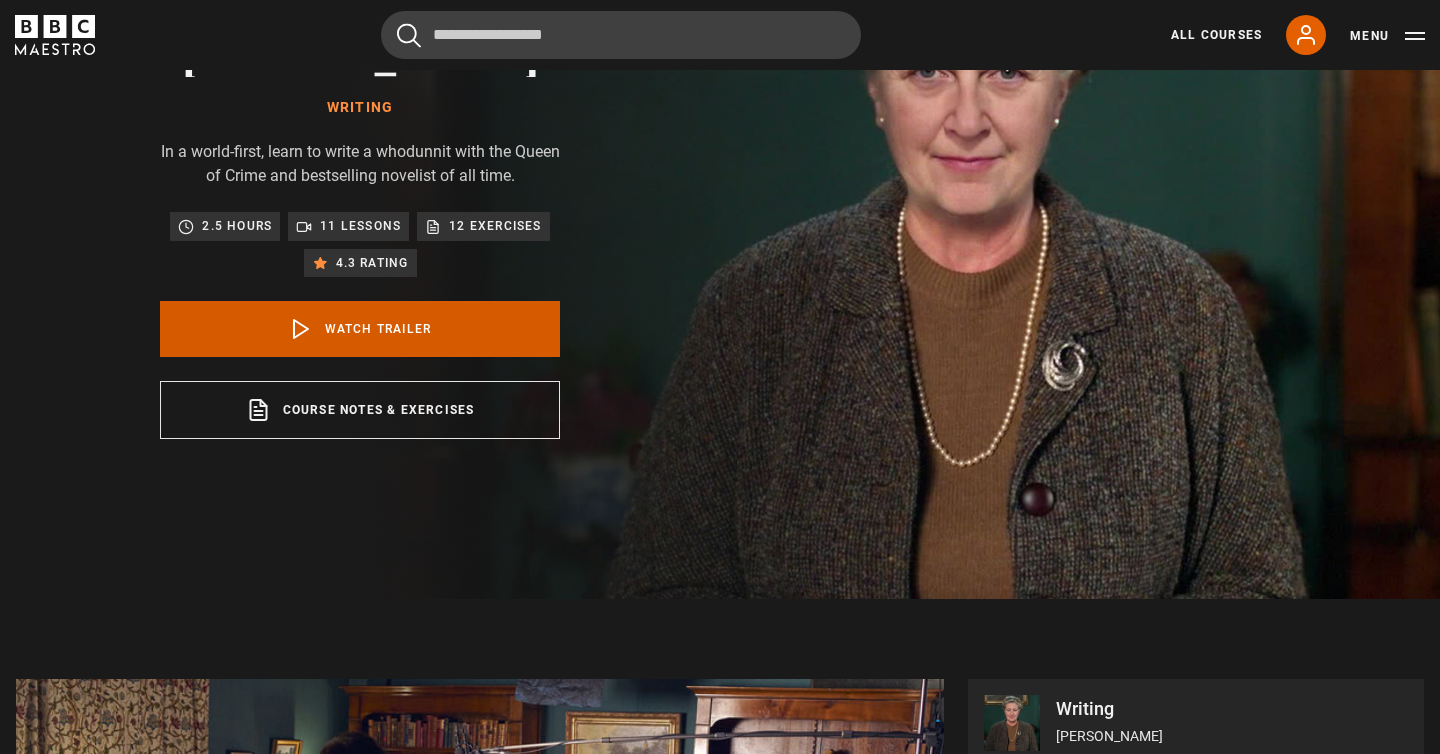 scroll, scrollTop: 685, scrollLeft: 0, axis: vertical 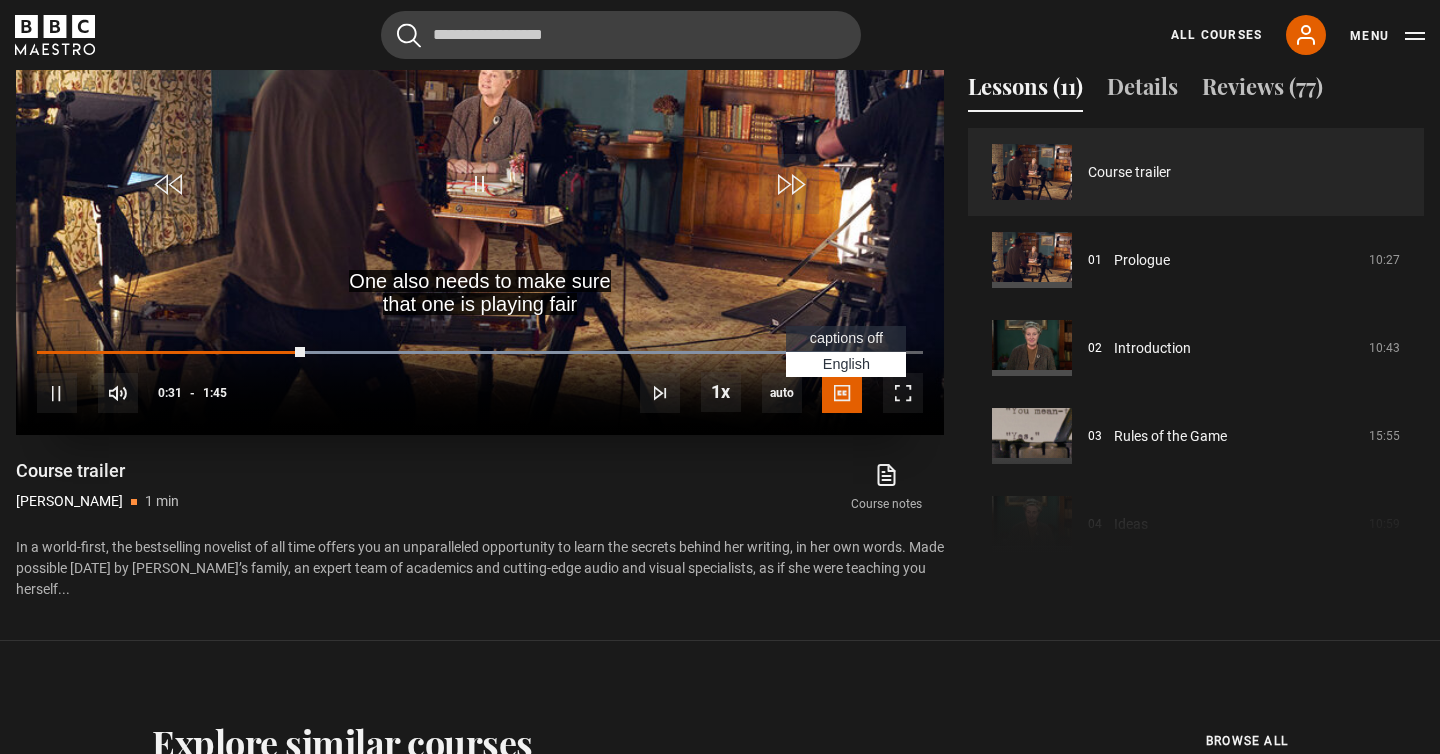 click on "captions off" at bounding box center (846, 338) 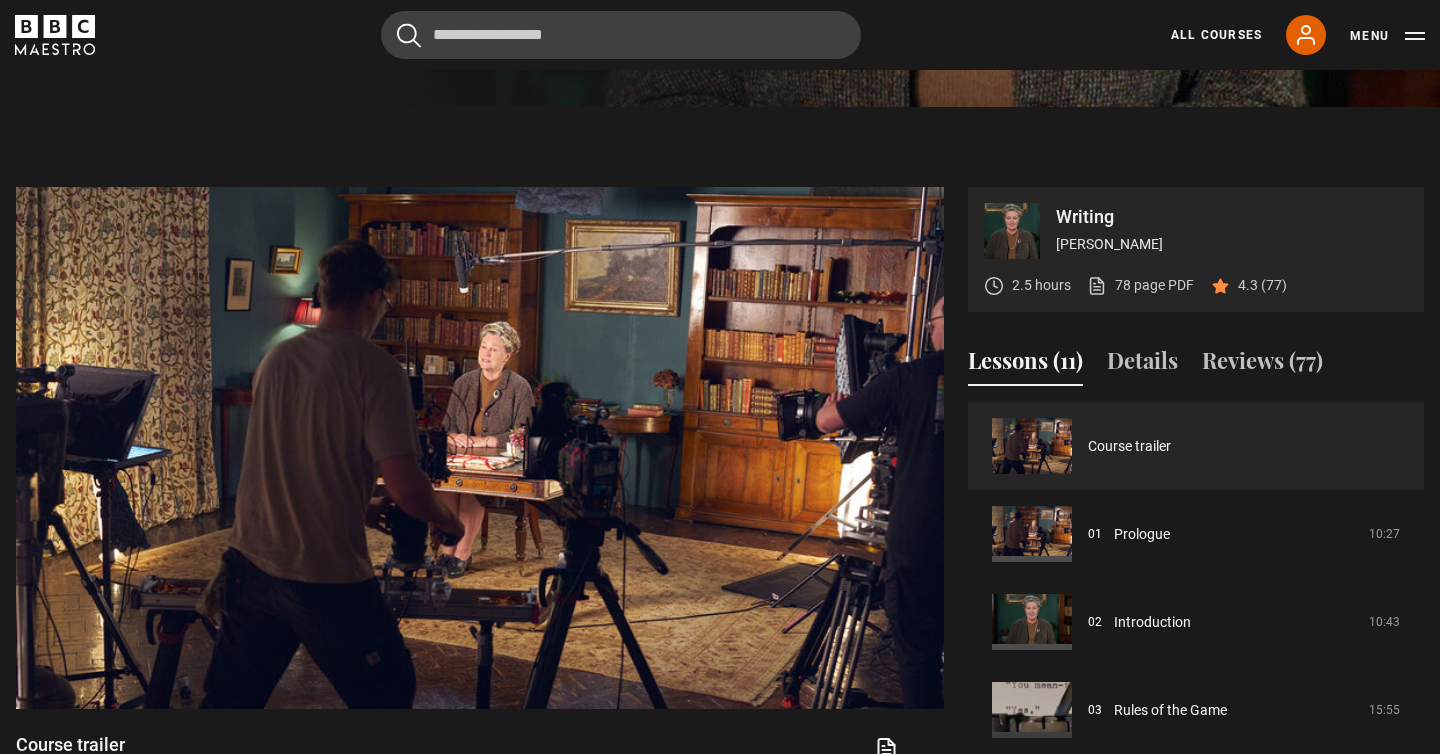scroll, scrollTop: 700, scrollLeft: 0, axis: vertical 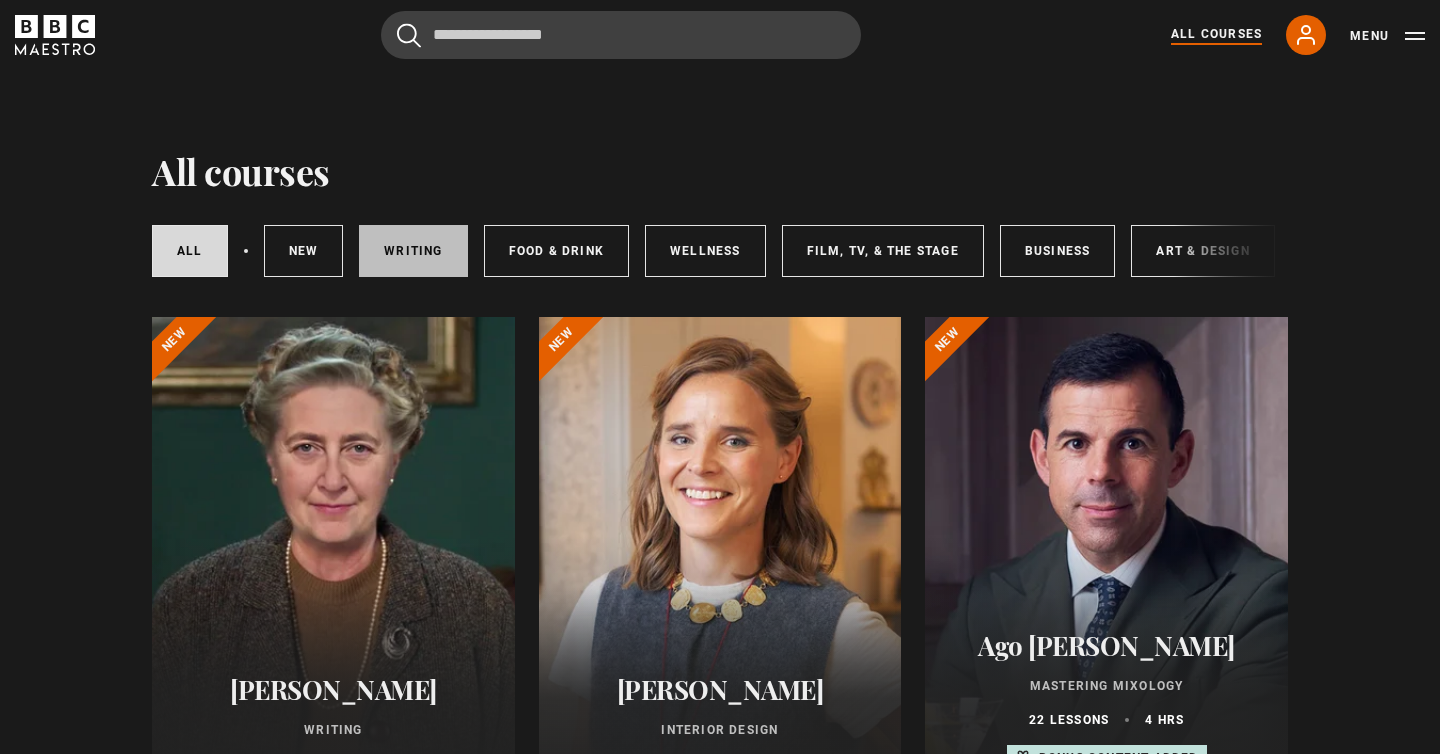 click on "Writing" at bounding box center [413, 251] 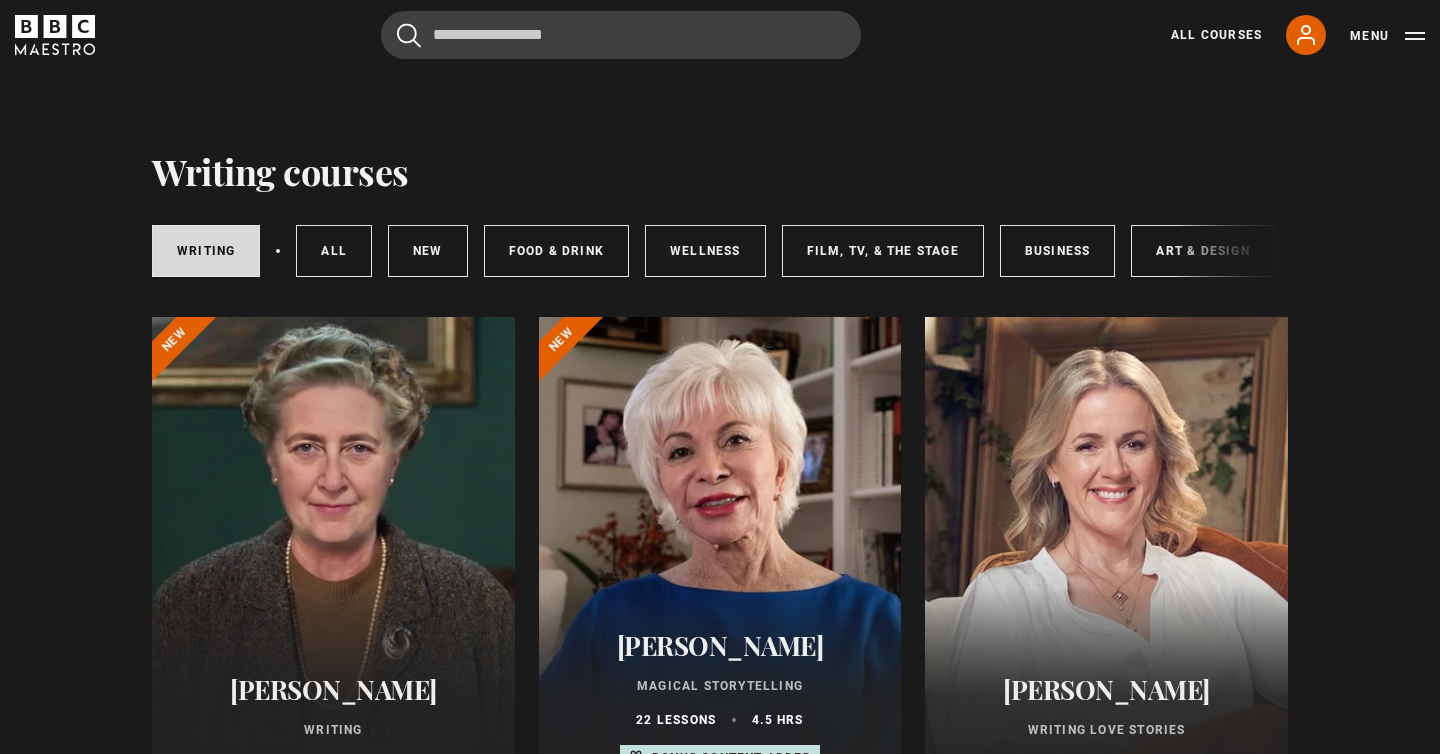 scroll, scrollTop: 0, scrollLeft: 0, axis: both 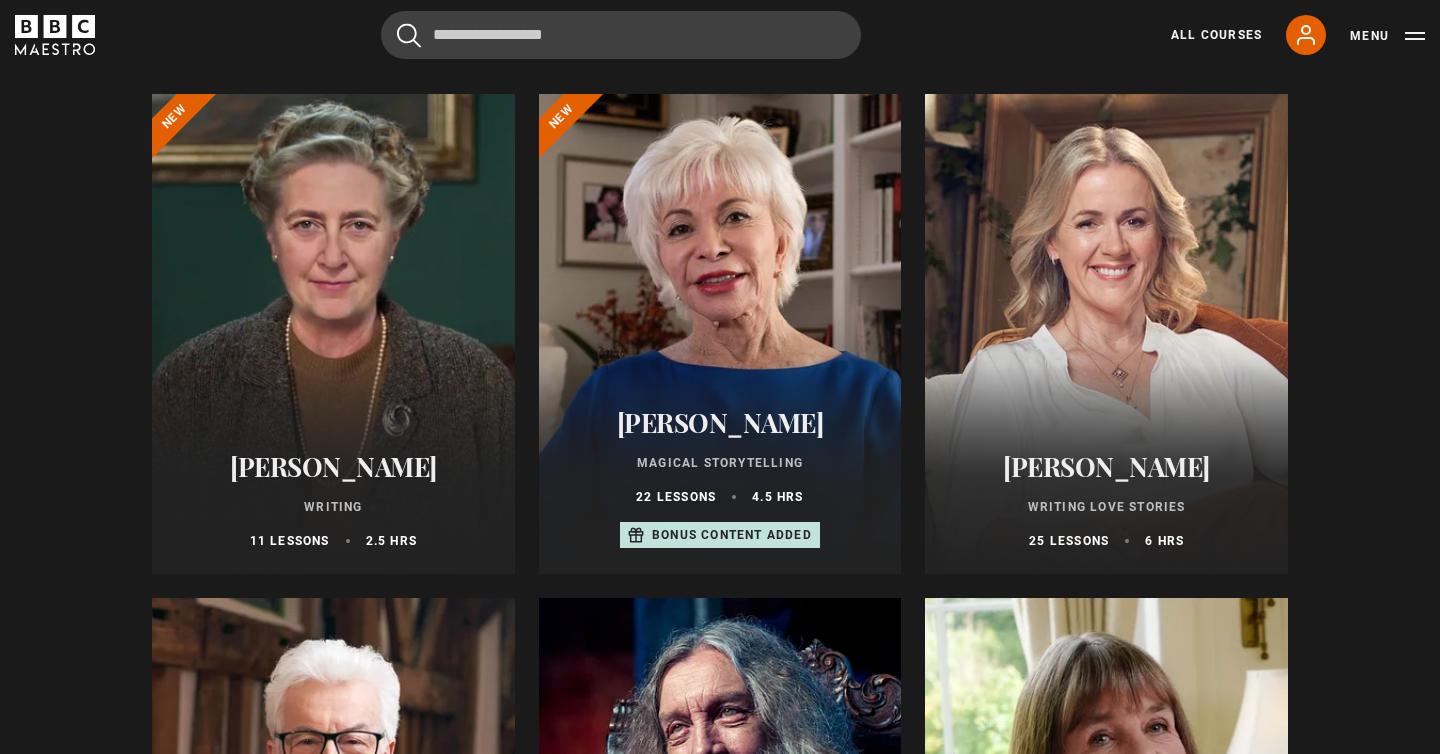 click at bounding box center (720, 334) 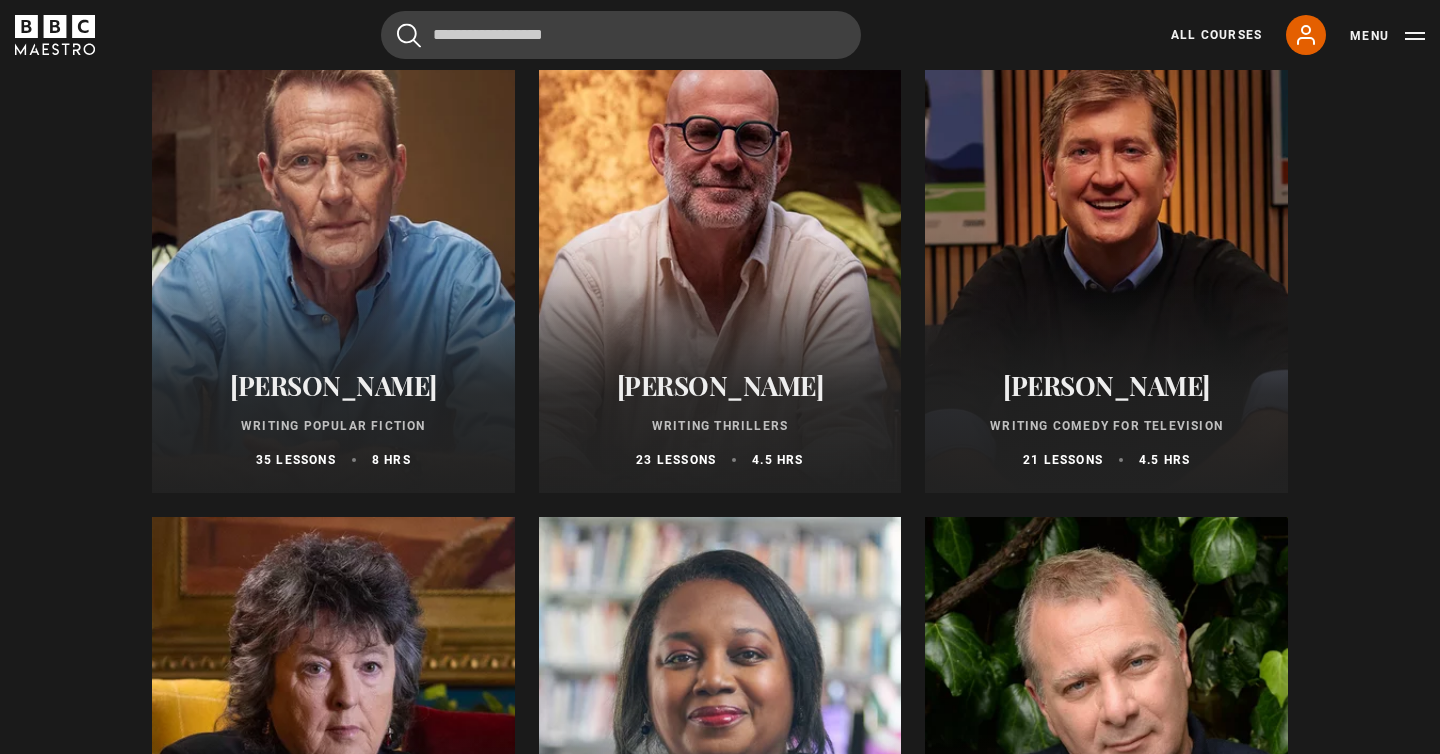scroll, scrollTop: 1245, scrollLeft: 0, axis: vertical 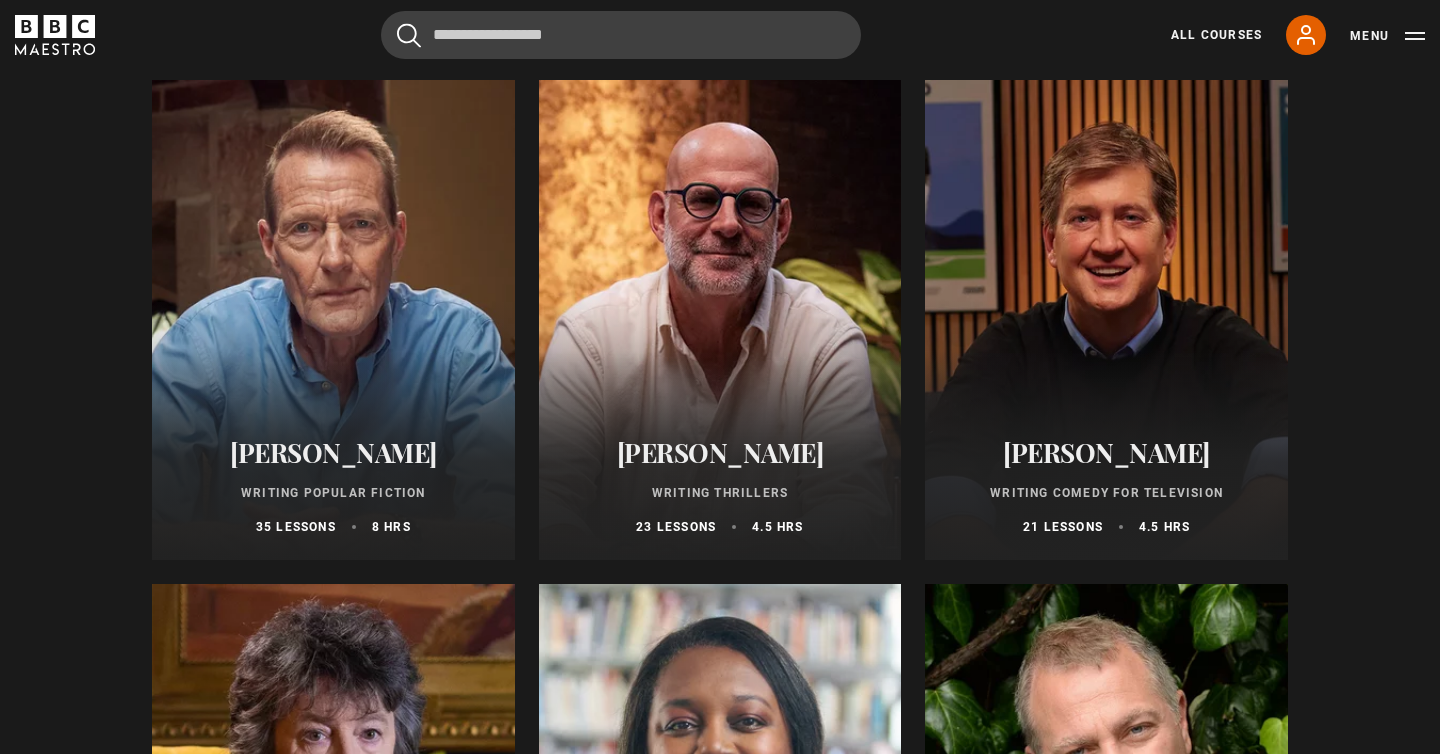click at bounding box center (333, 320) 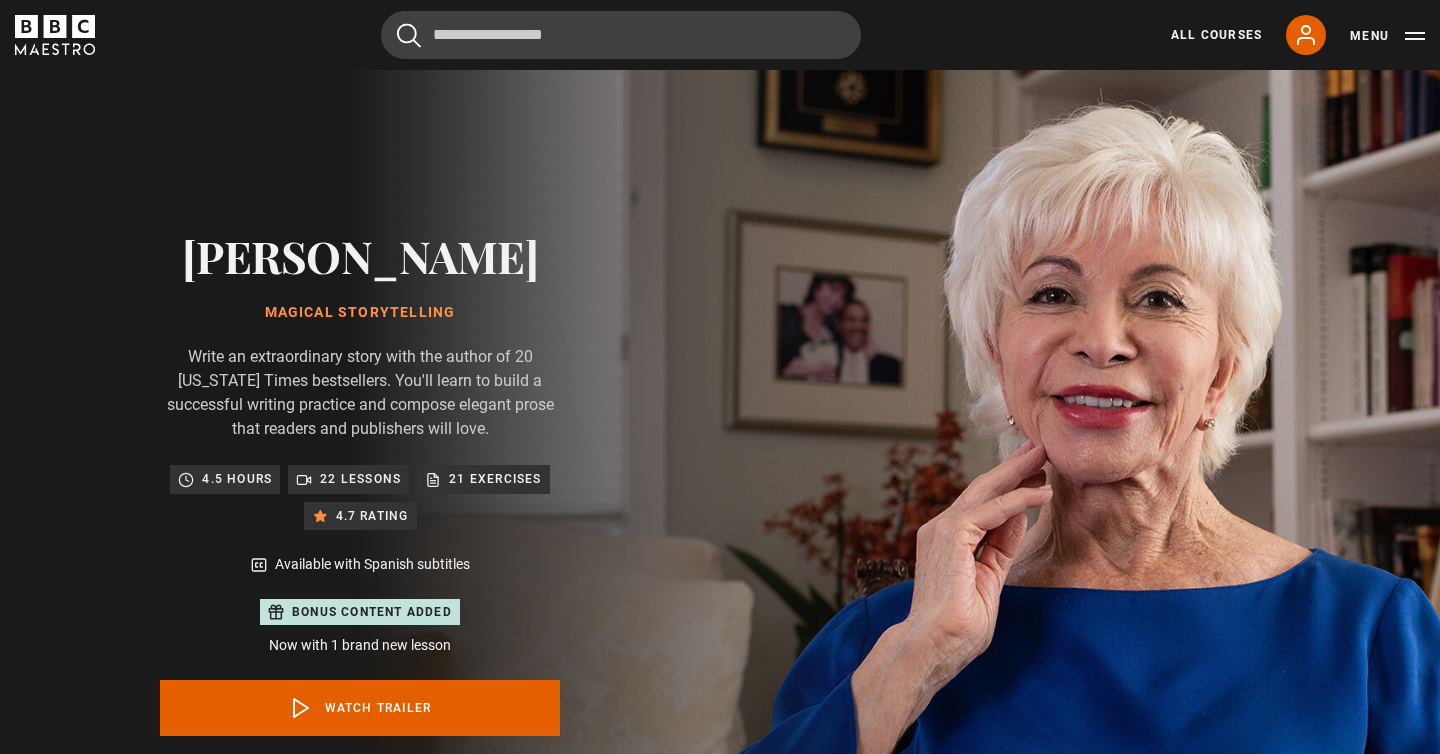 scroll, scrollTop: 78, scrollLeft: 0, axis: vertical 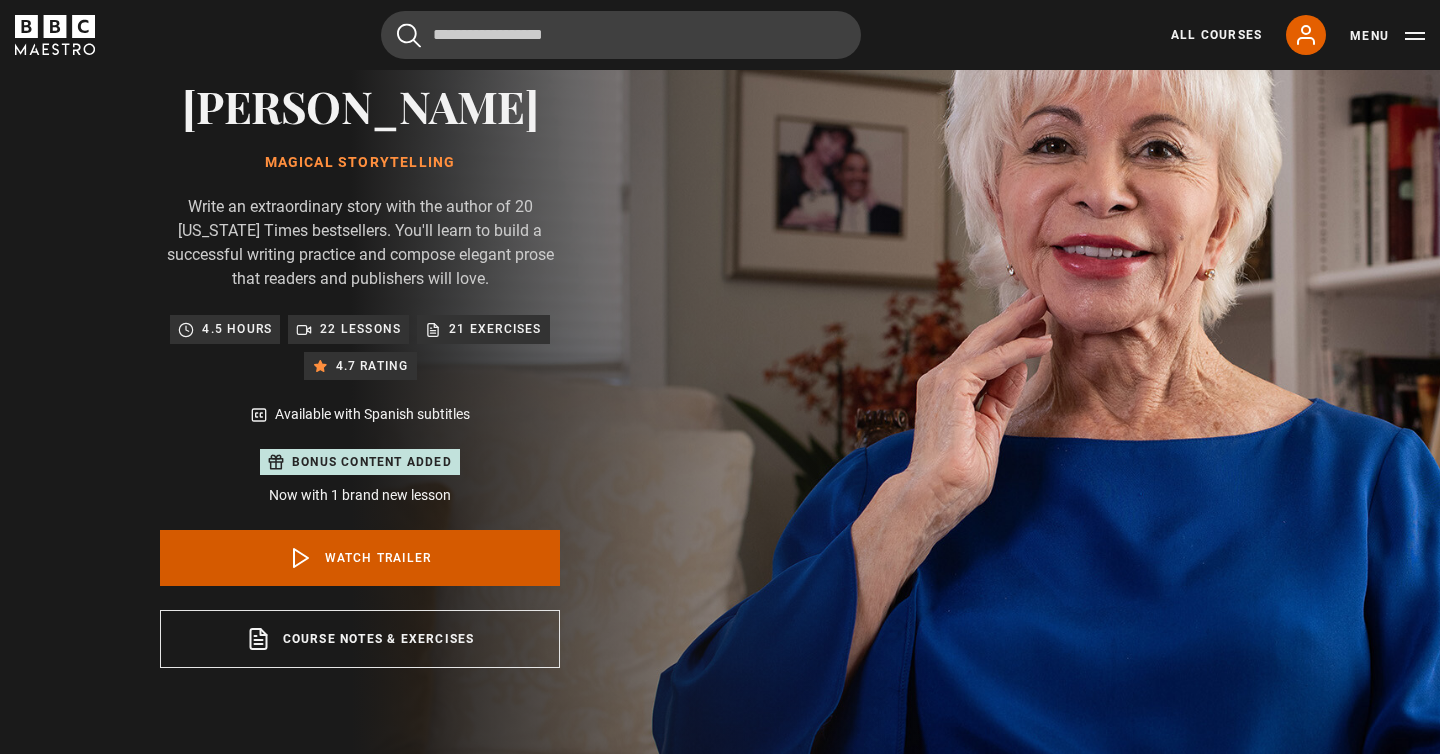 click on "Watch Trailer" at bounding box center (360, 558) 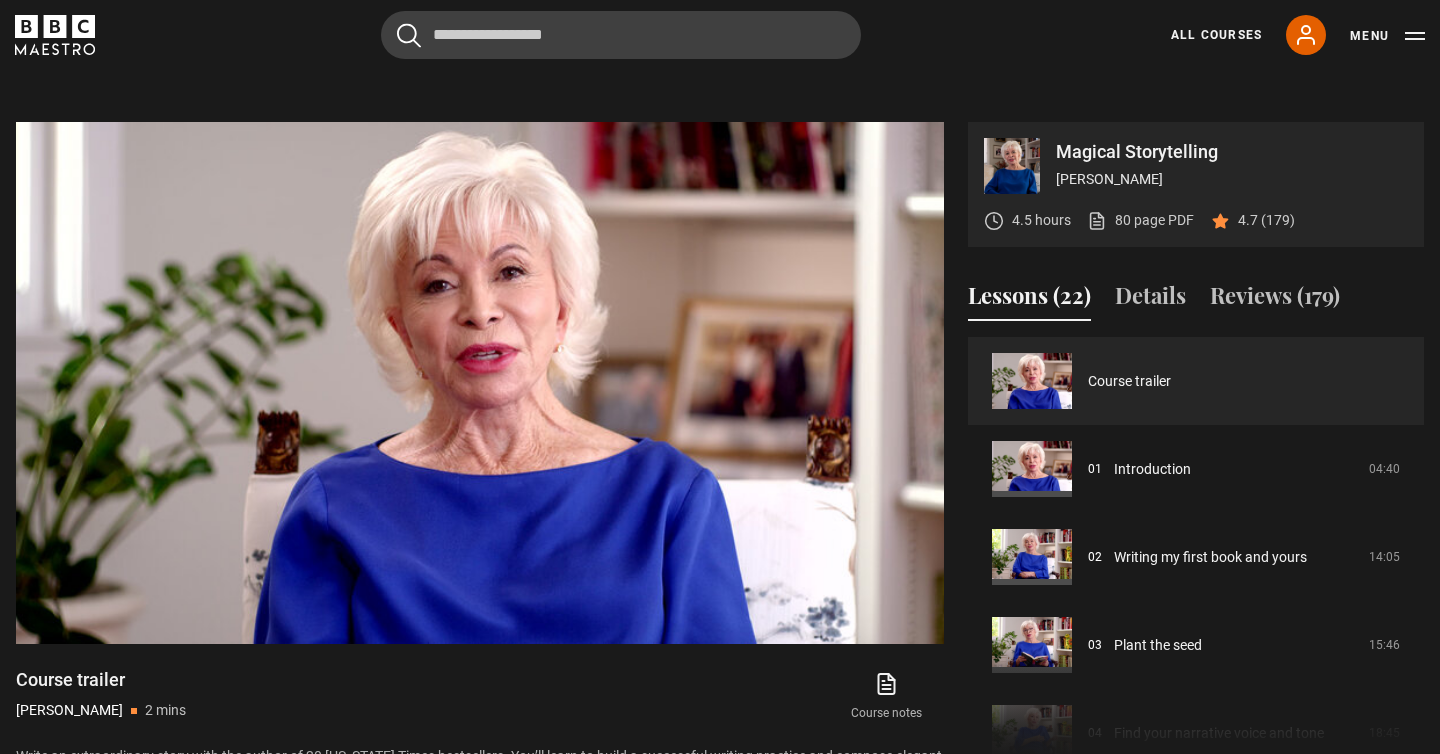 scroll, scrollTop: 940, scrollLeft: 0, axis: vertical 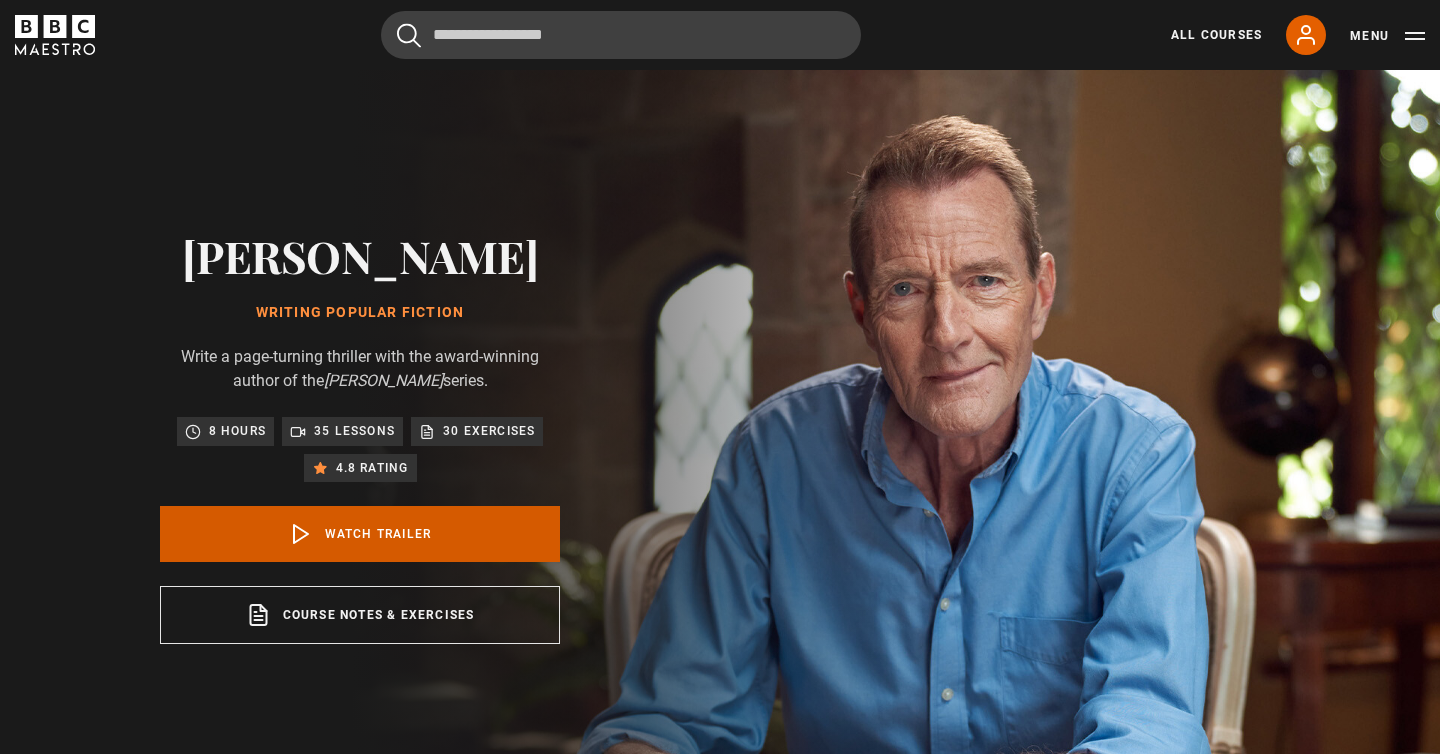 click on "Watch Trailer" at bounding box center (360, 534) 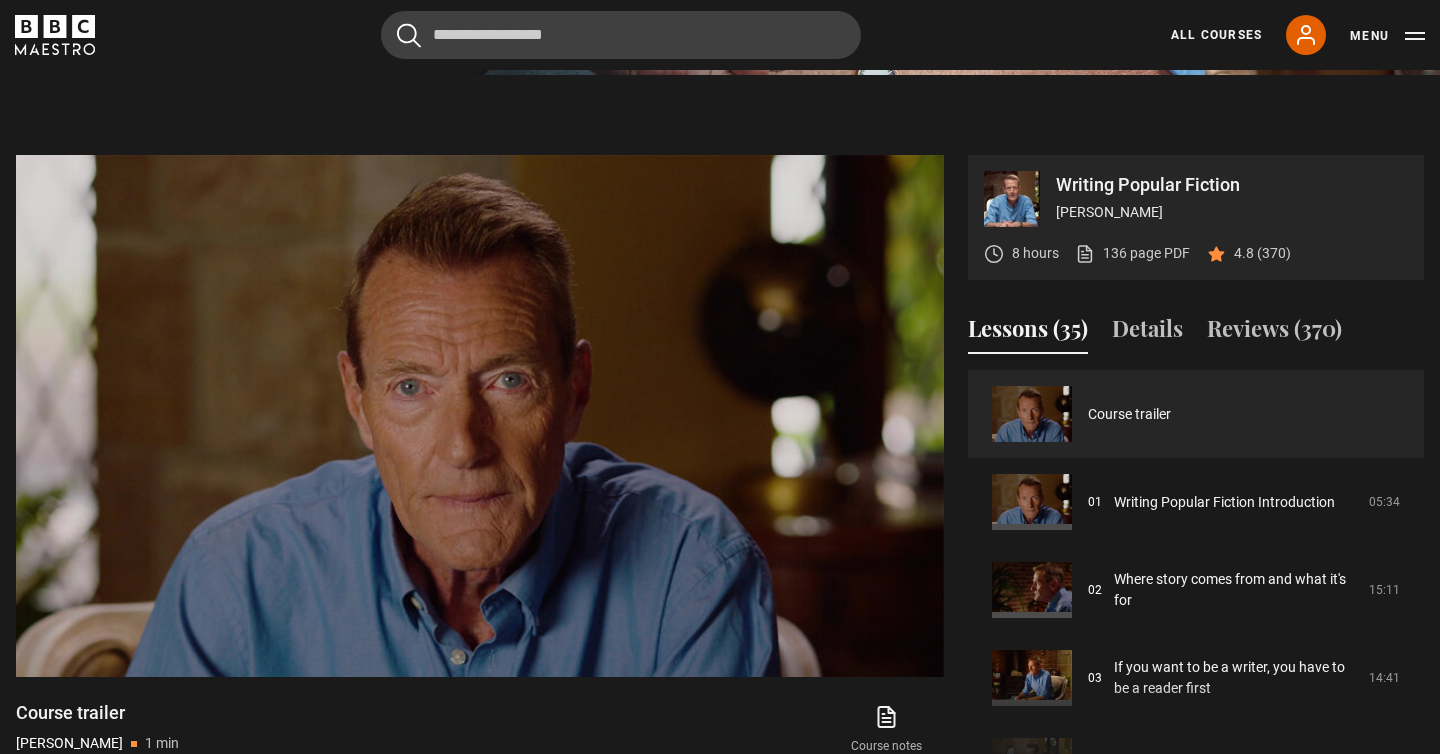 scroll, scrollTop: 732, scrollLeft: 0, axis: vertical 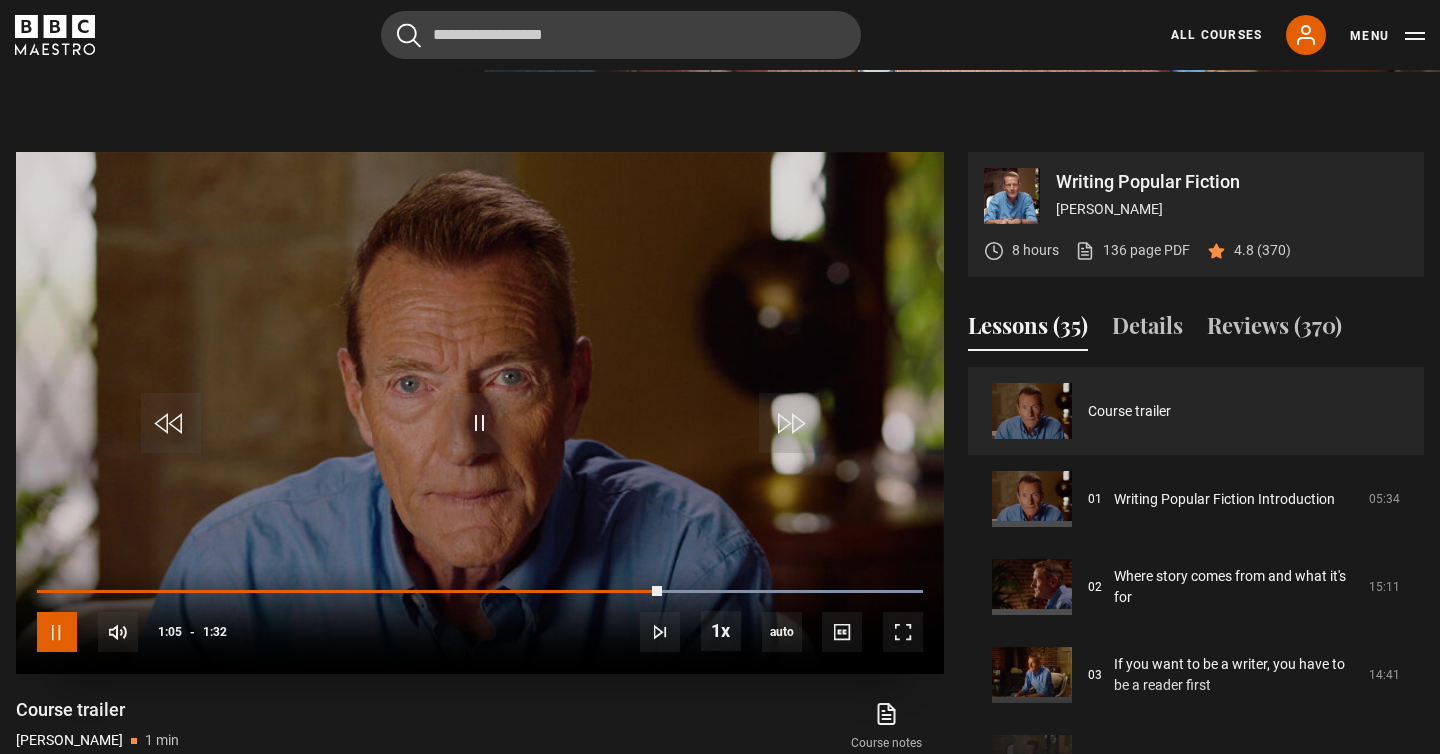 click at bounding box center (57, 632) 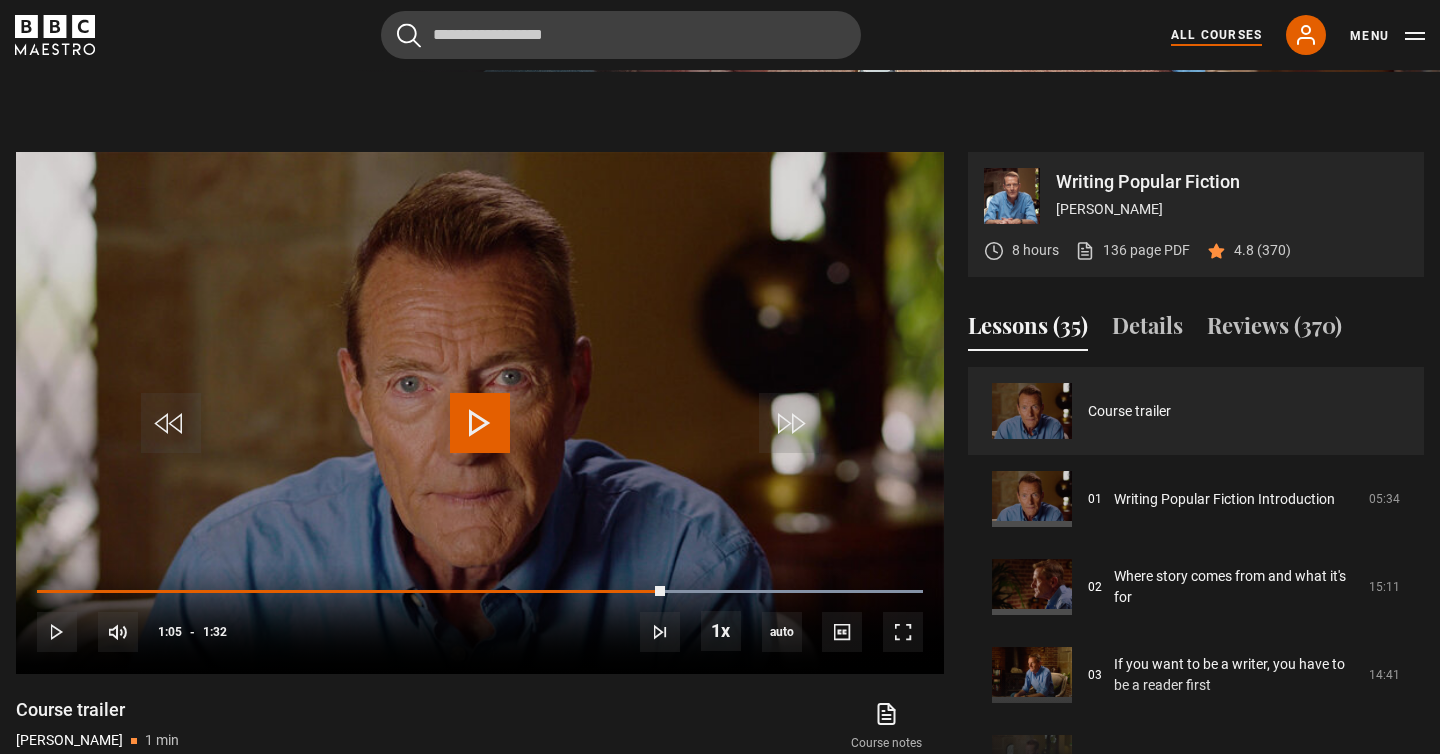 click on "All Courses" at bounding box center [1216, 35] 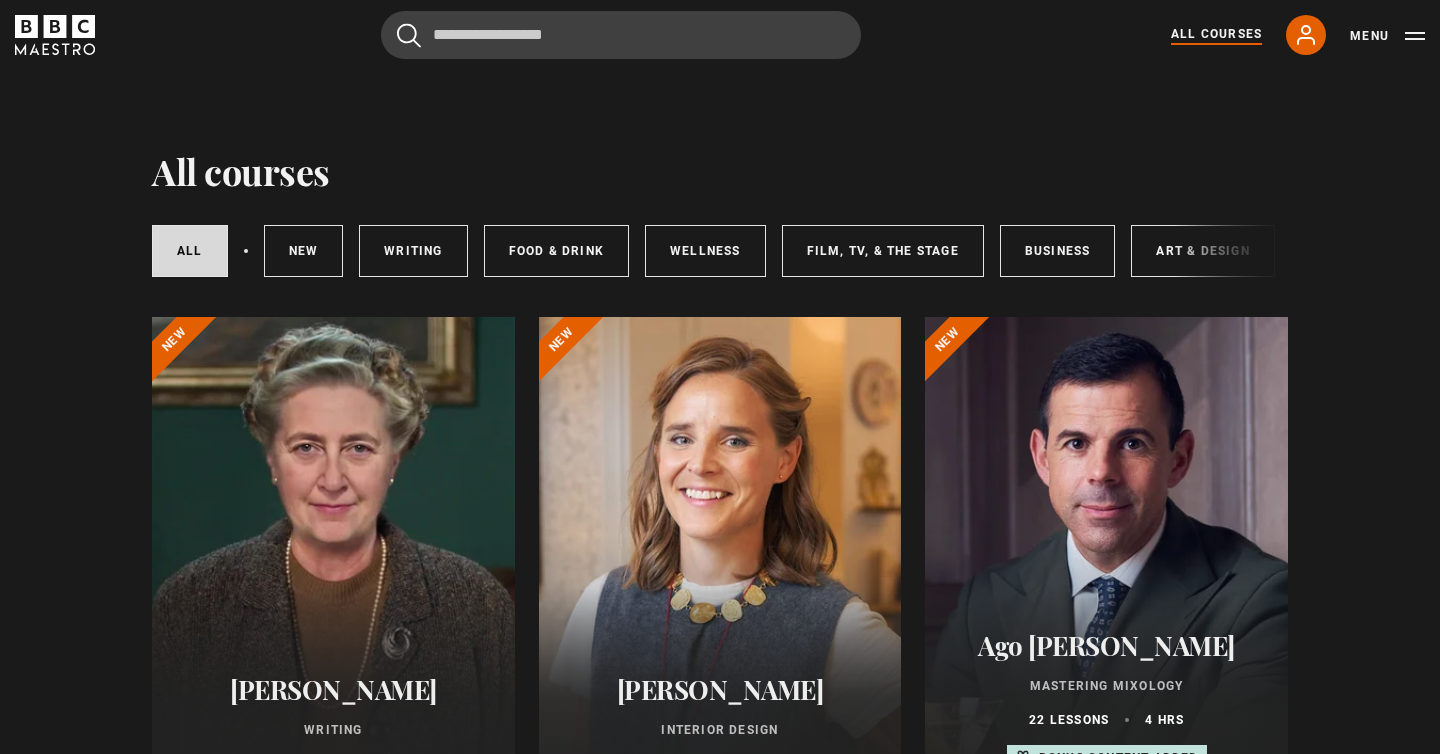 scroll, scrollTop: 0, scrollLeft: 0, axis: both 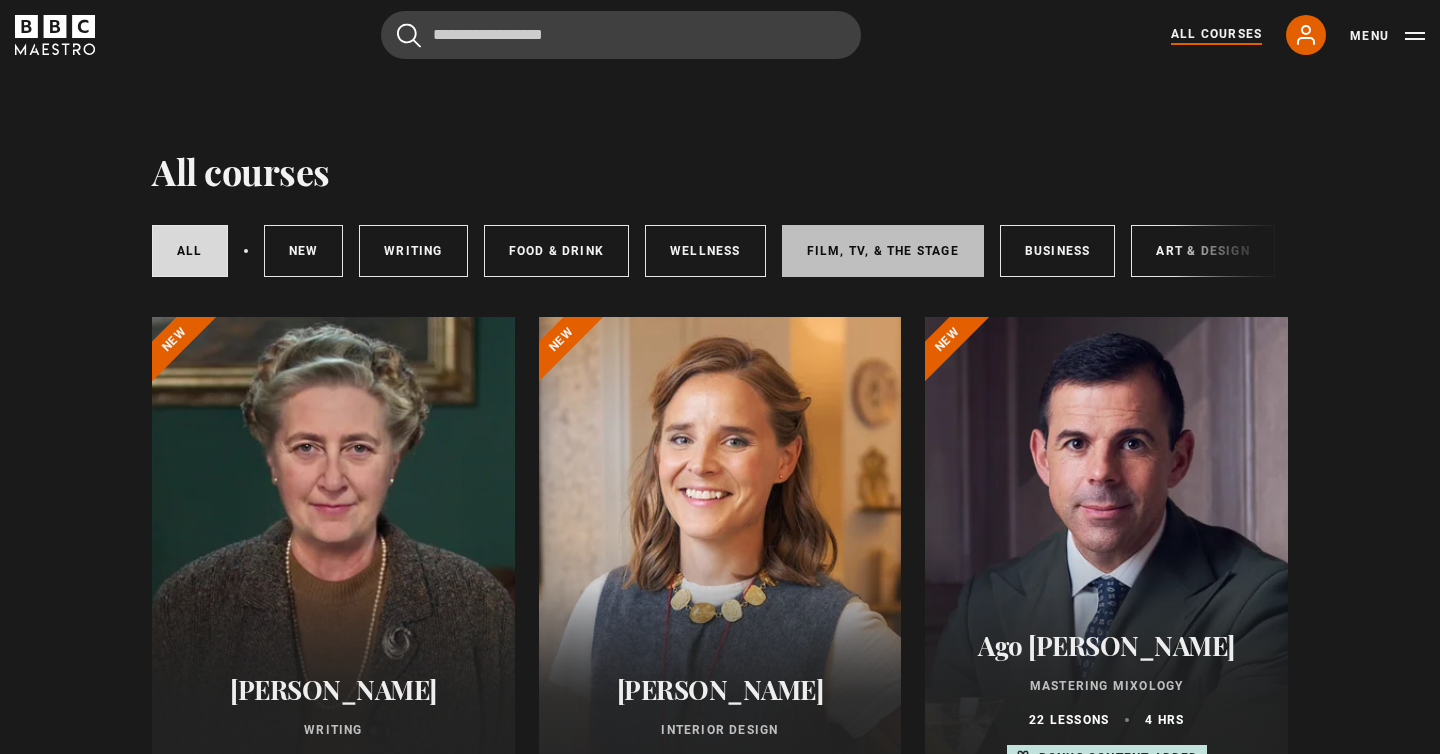 click on "Film, TV, & The Stage" at bounding box center (883, 251) 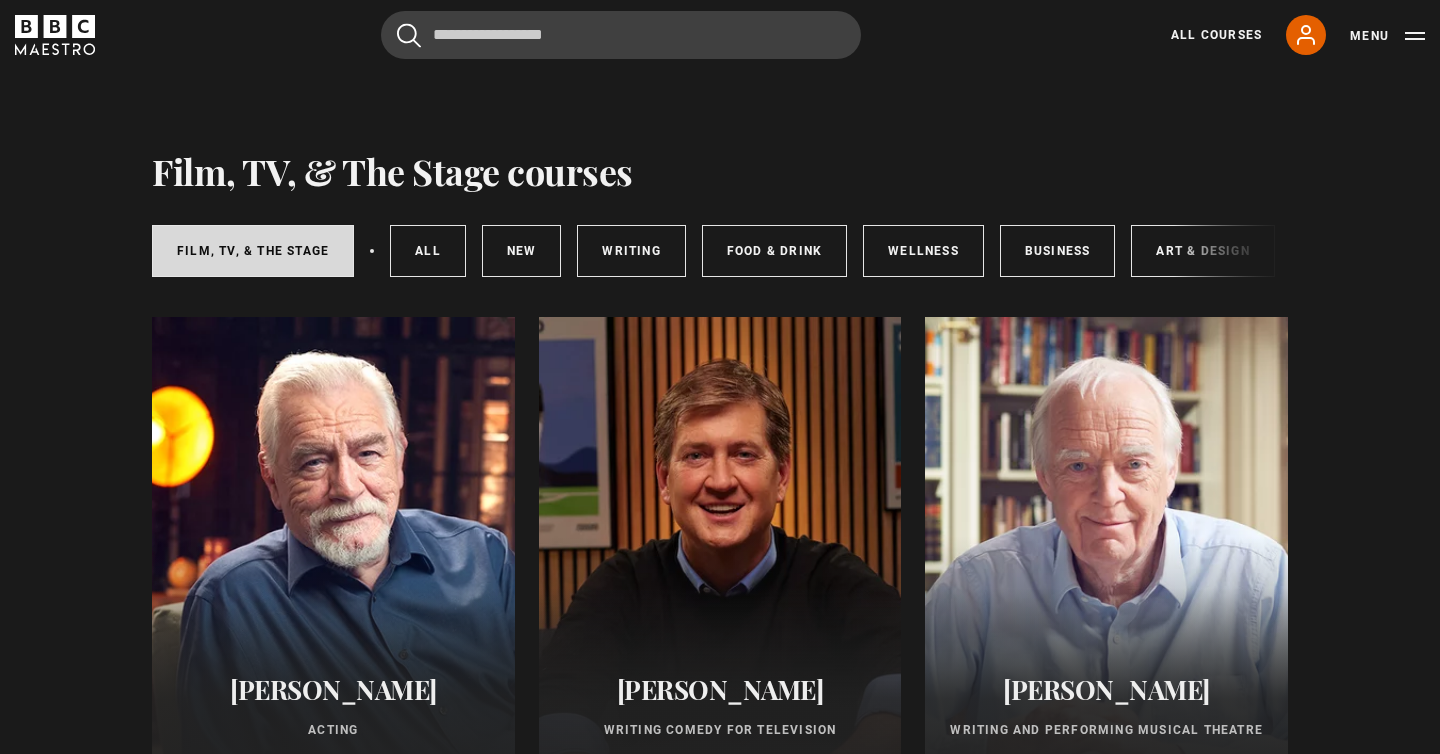 scroll, scrollTop: 0, scrollLeft: 0, axis: both 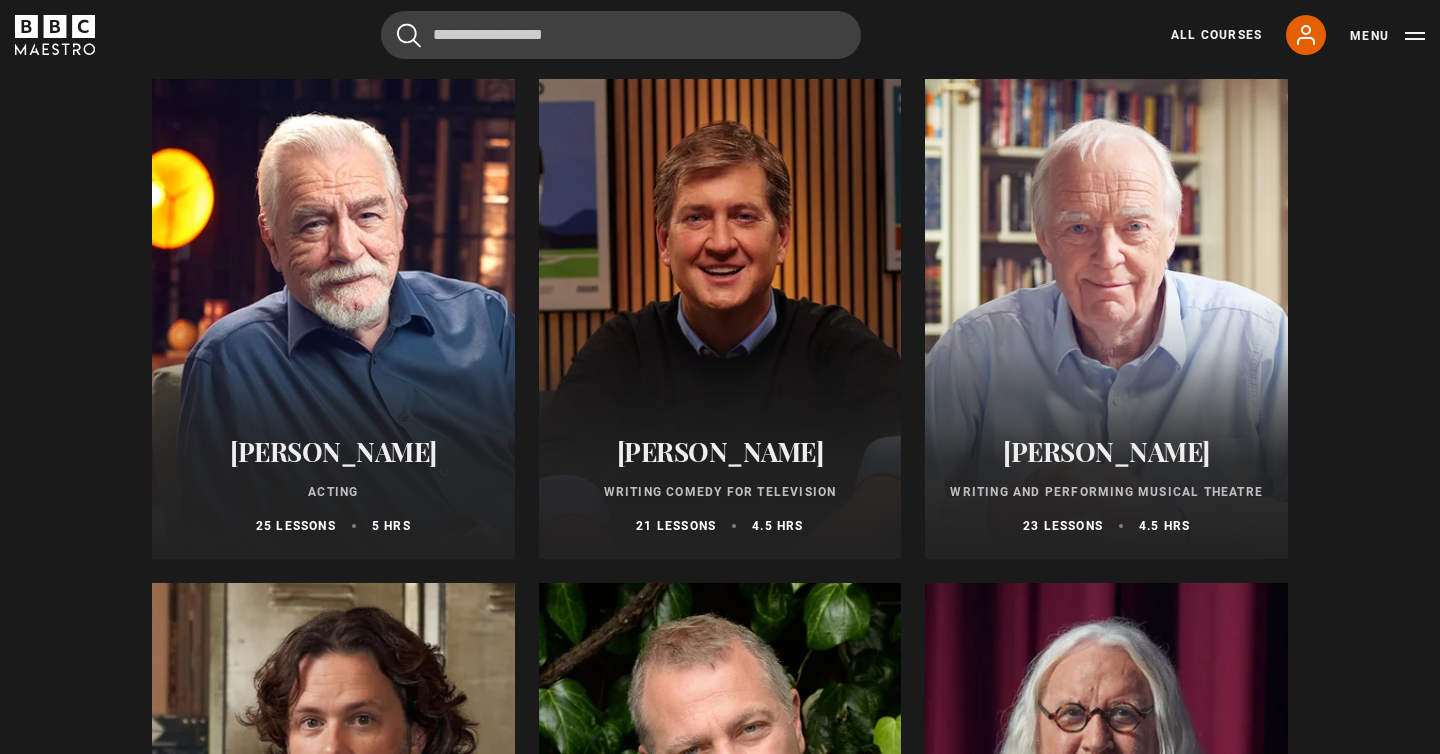 click at bounding box center (333, 319) 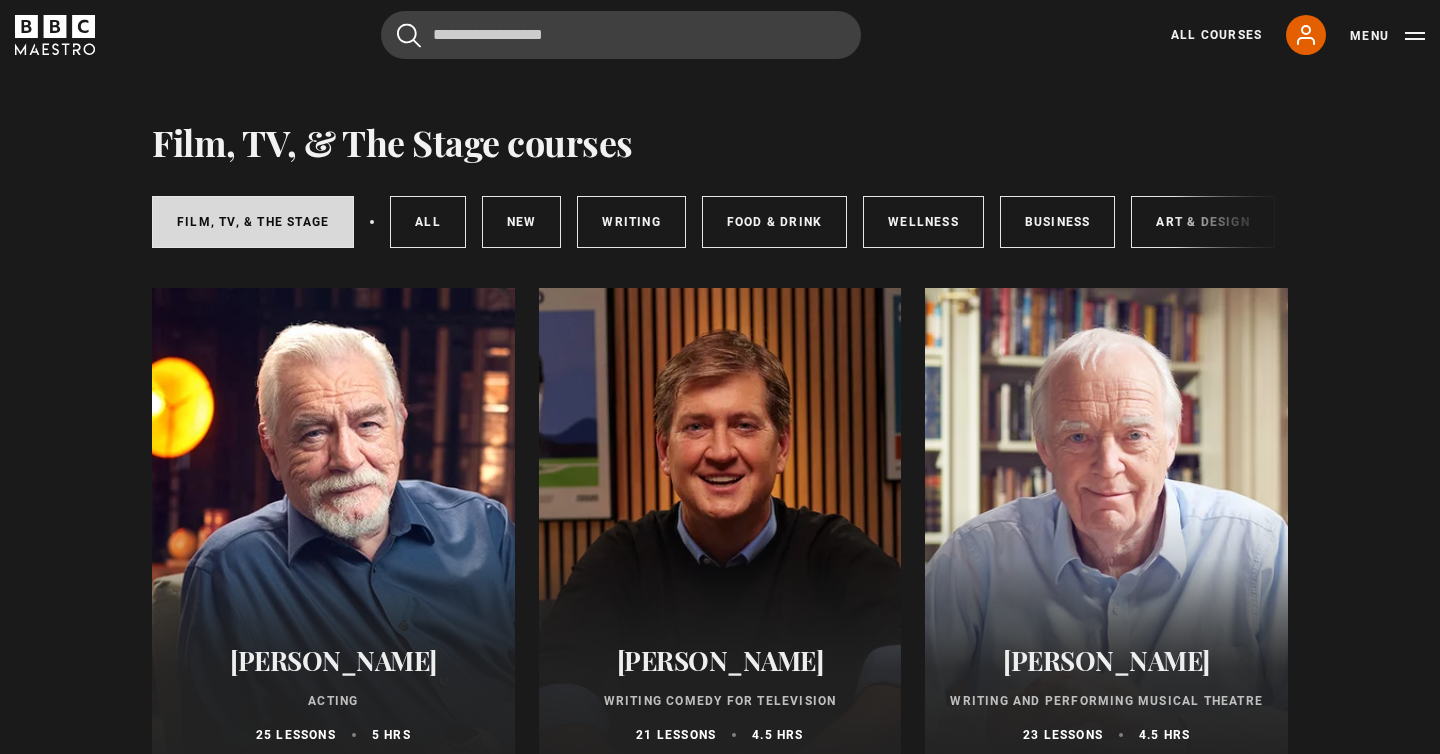 scroll, scrollTop: 0, scrollLeft: 0, axis: both 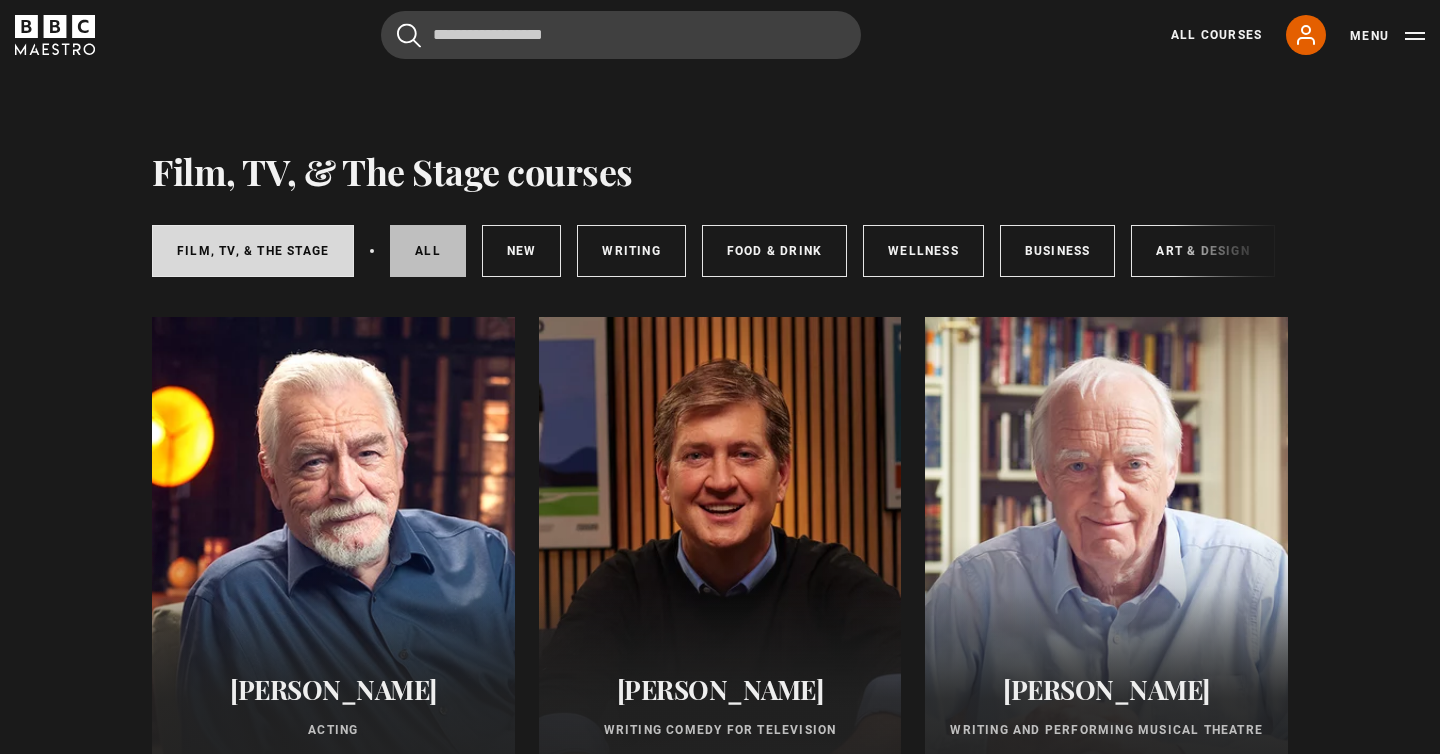 click on "All courses" at bounding box center (428, 251) 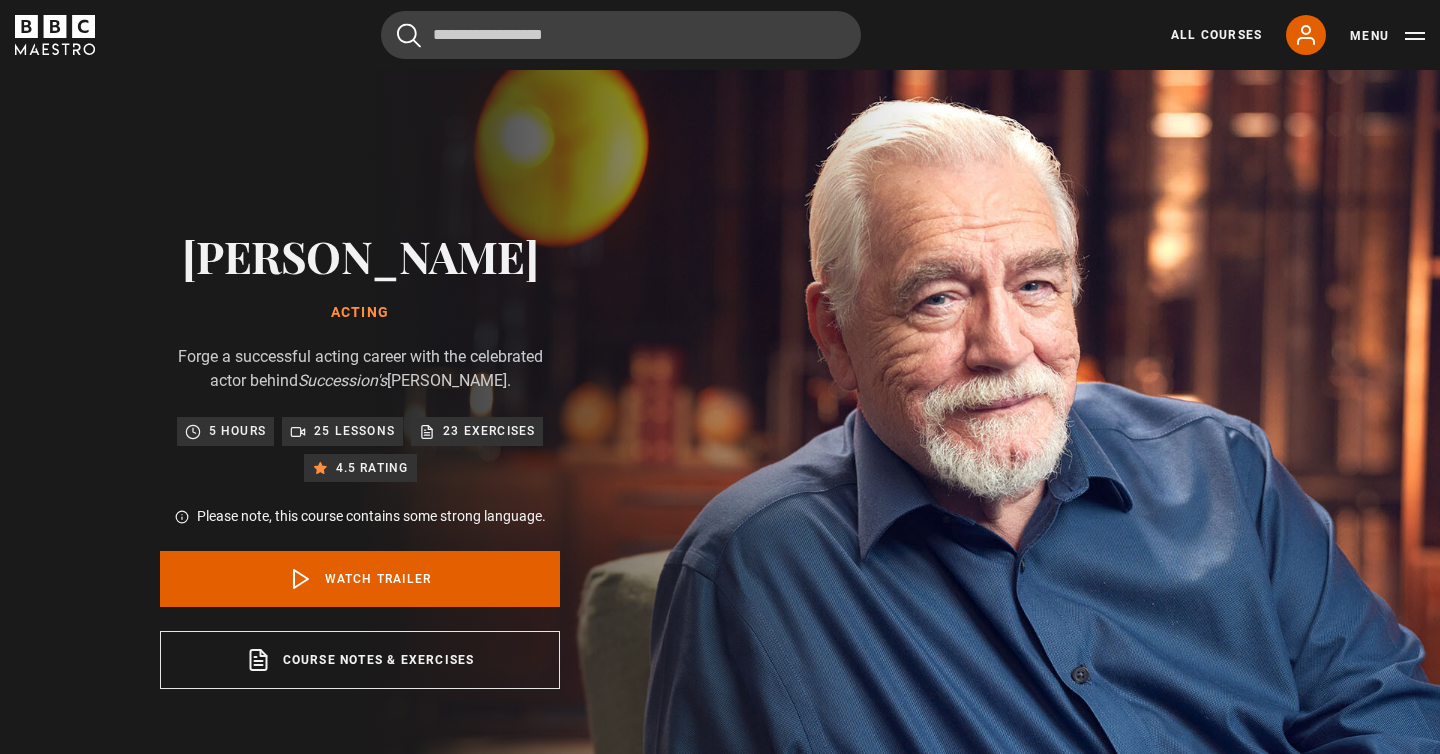 scroll, scrollTop: 0, scrollLeft: 0, axis: both 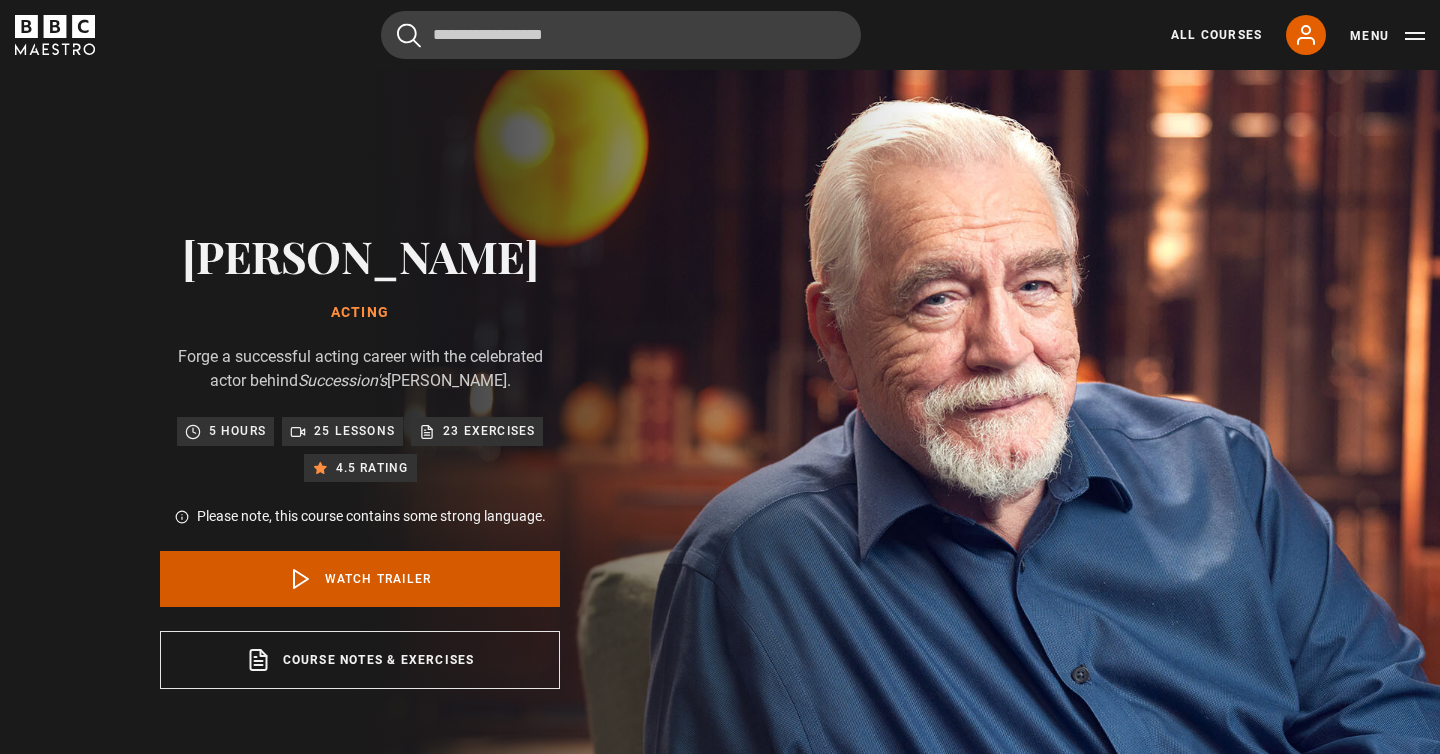 click on "Watch Trailer" at bounding box center (360, 579) 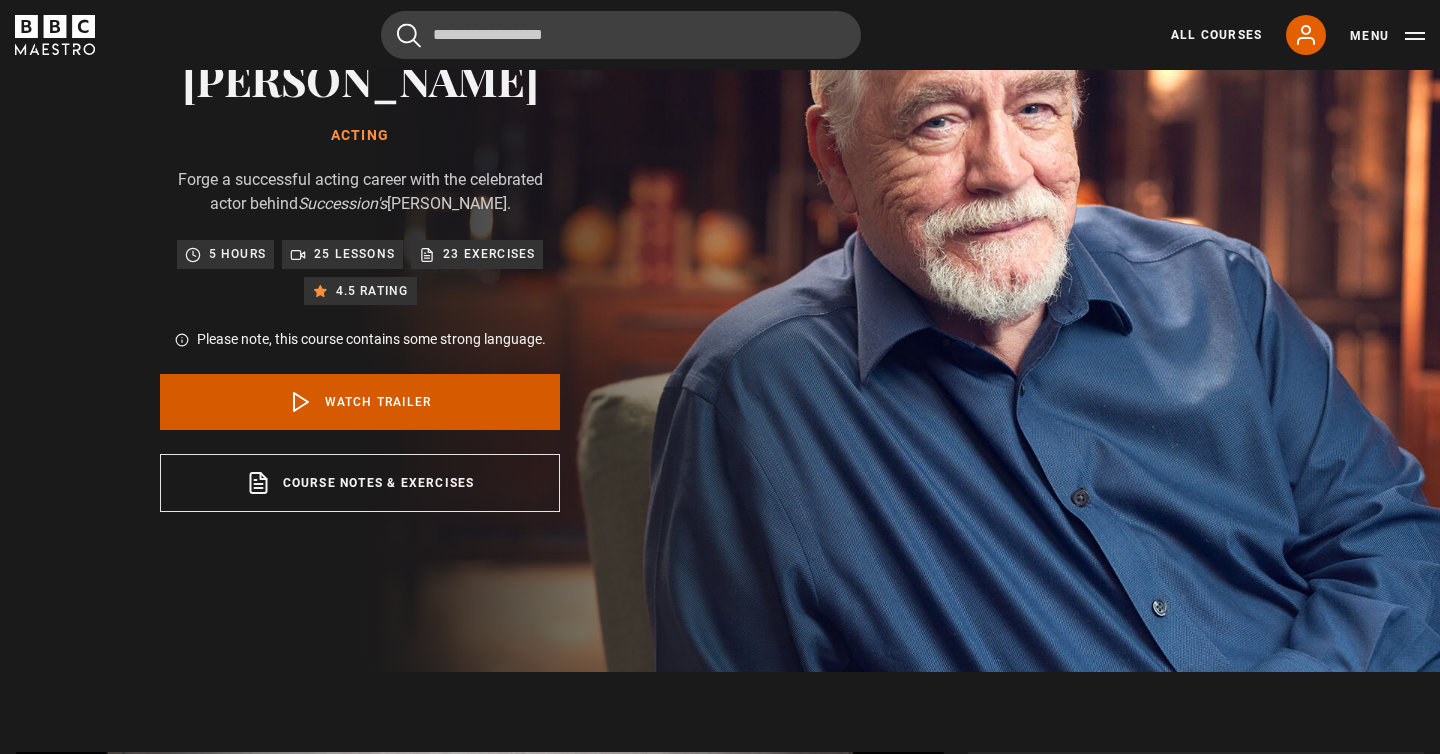 scroll, scrollTop: 731, scrollLeft: 0, axis: vertical 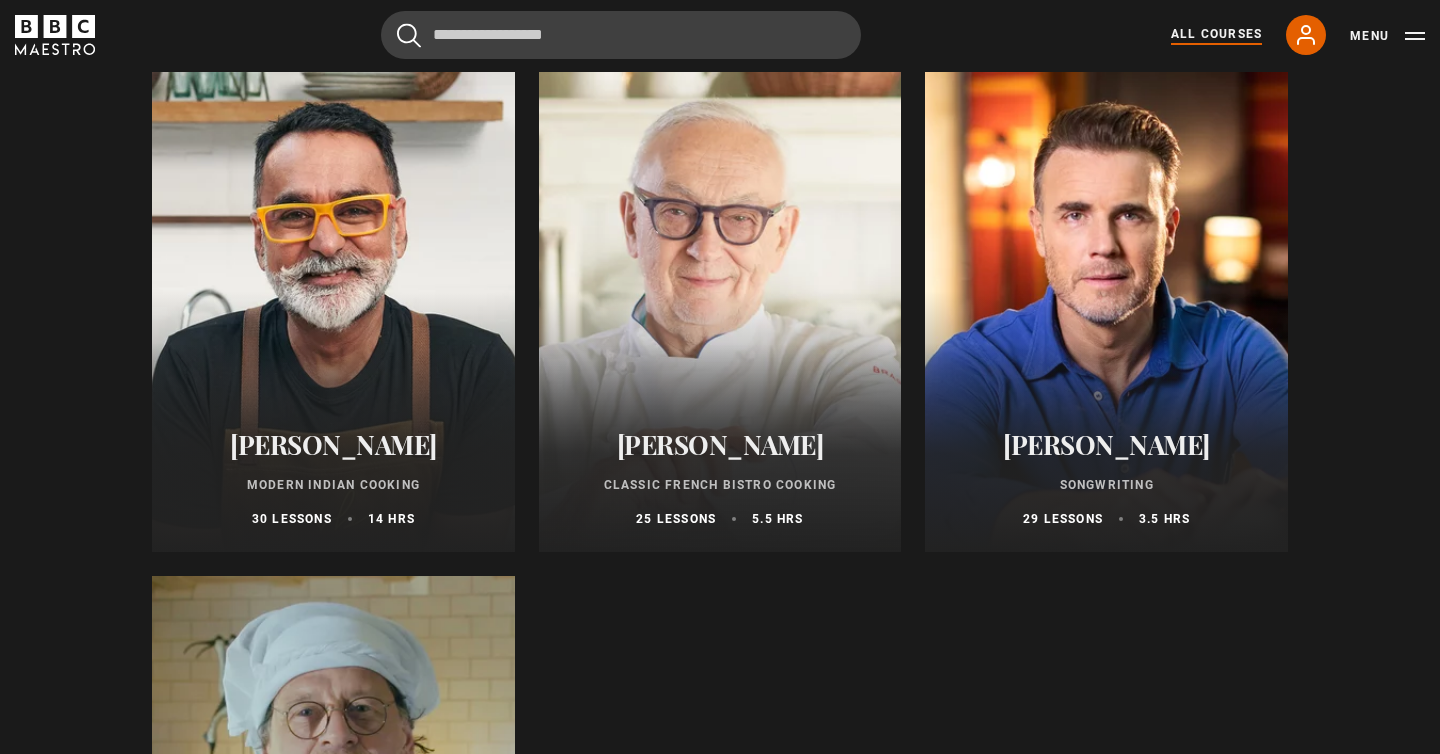 click at bounding box center [720, 312] 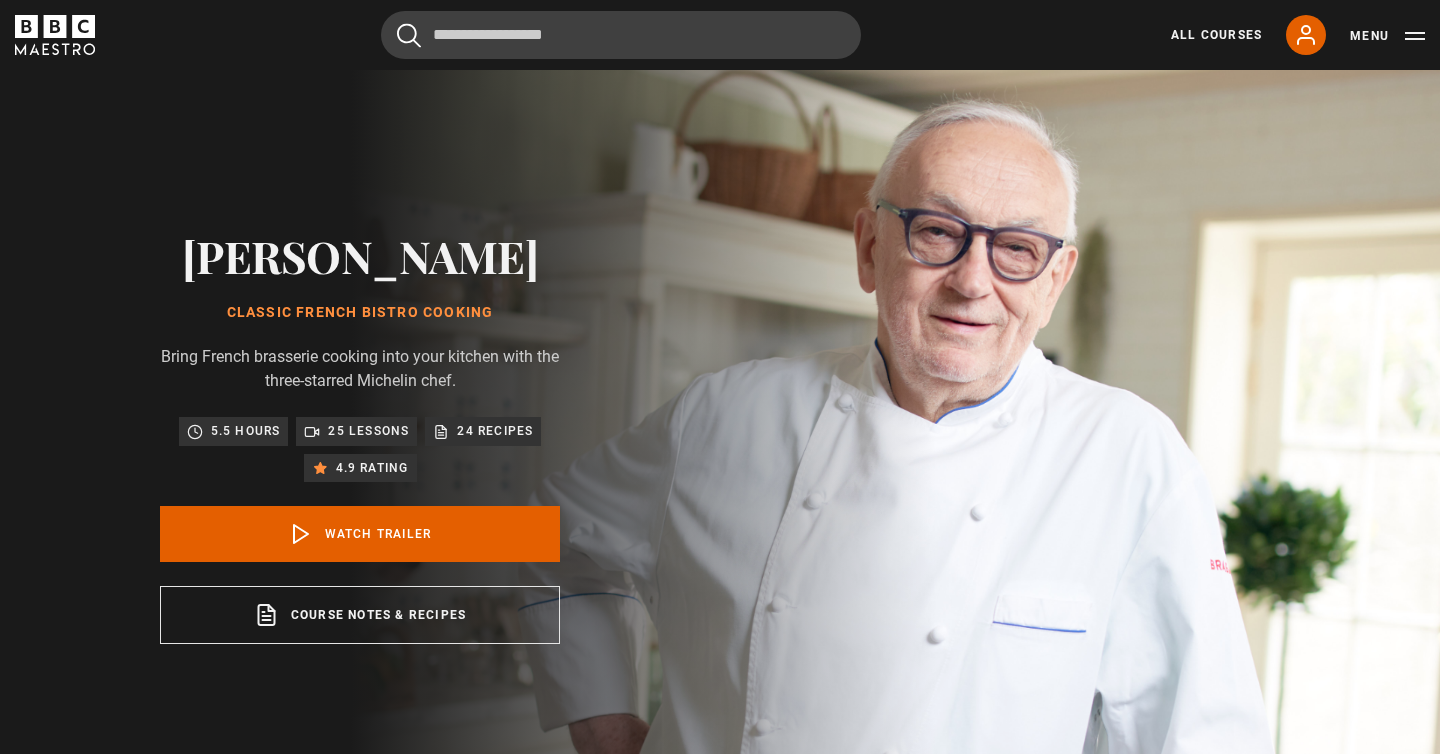 scroll, scrollTop: 0, scrollLeft: 0, axis: both 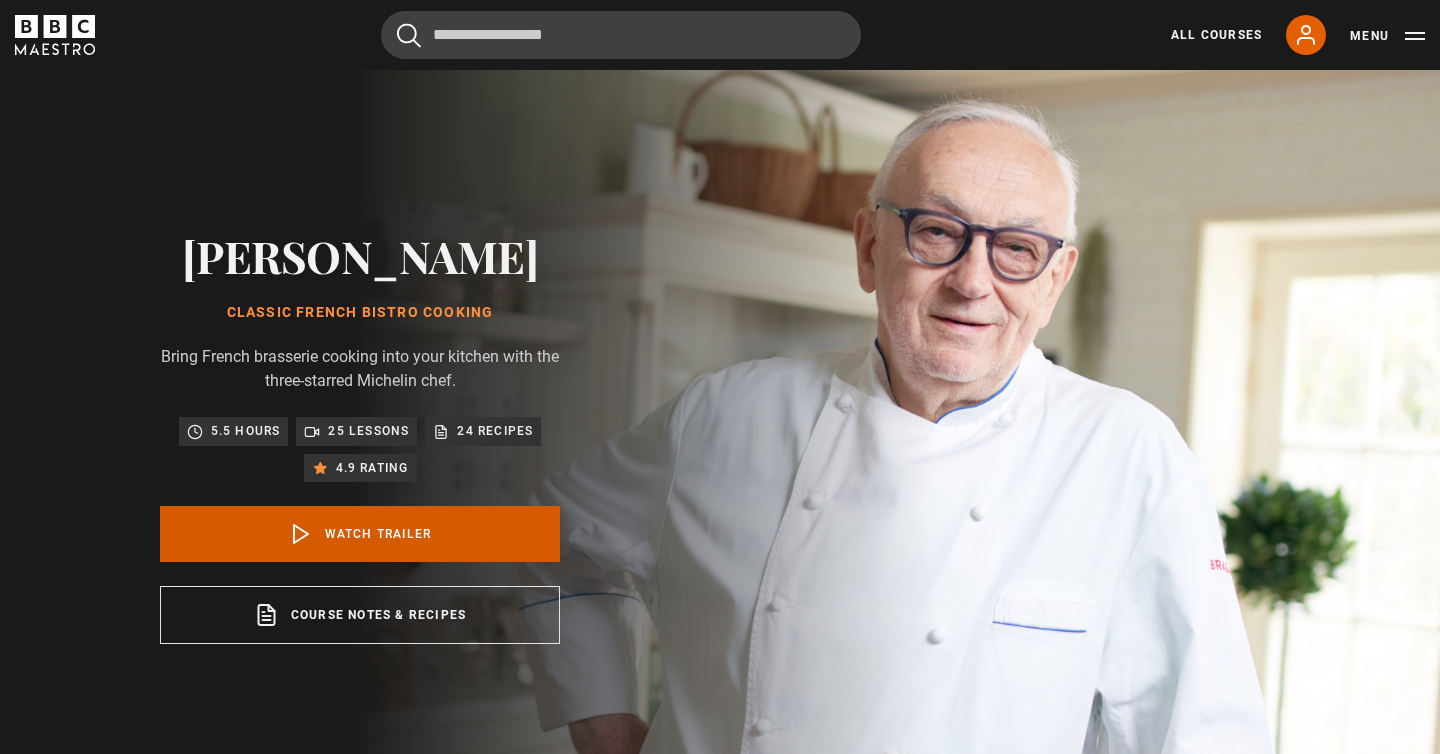 click on "Watch Trailer" at bounding box center (360, 534) 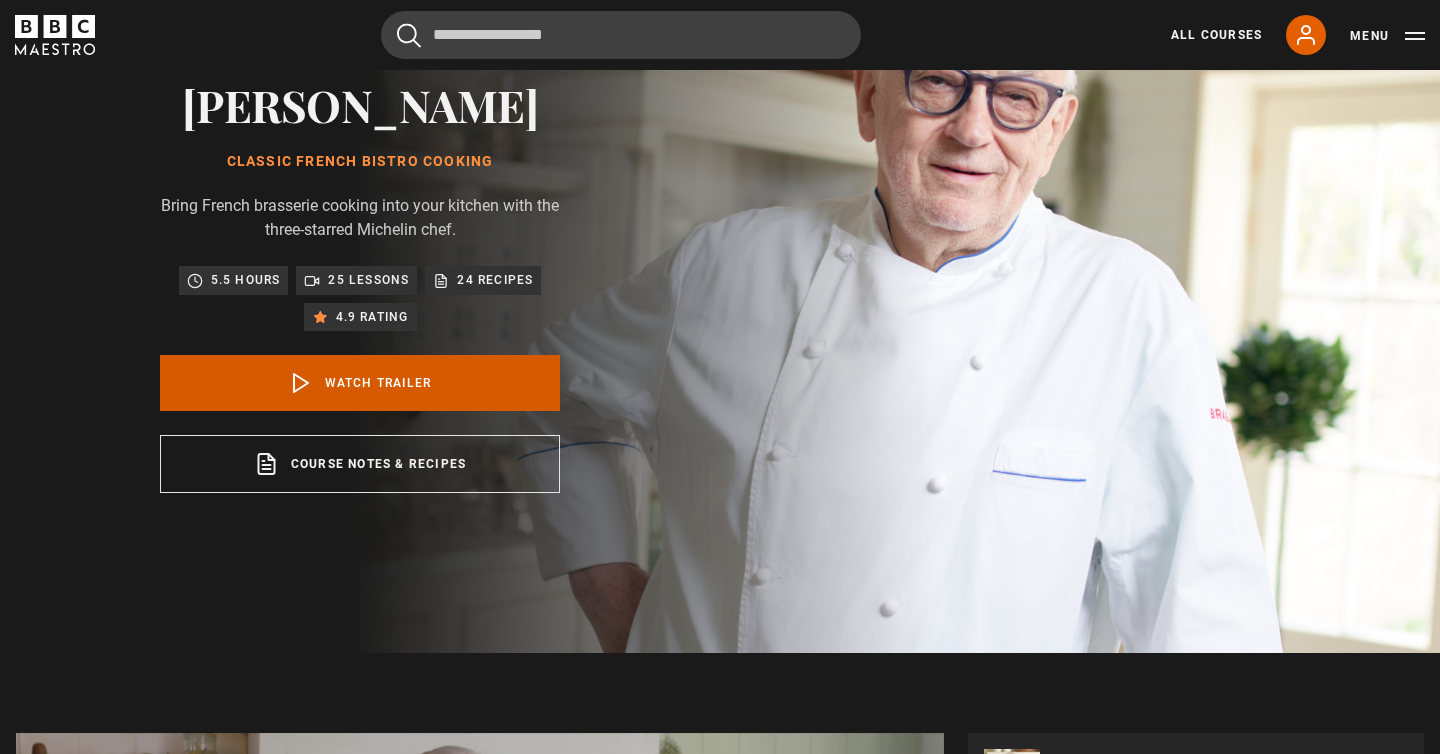 scroll, scrollTop: 684, scrollLeft: 0, axis: vertical 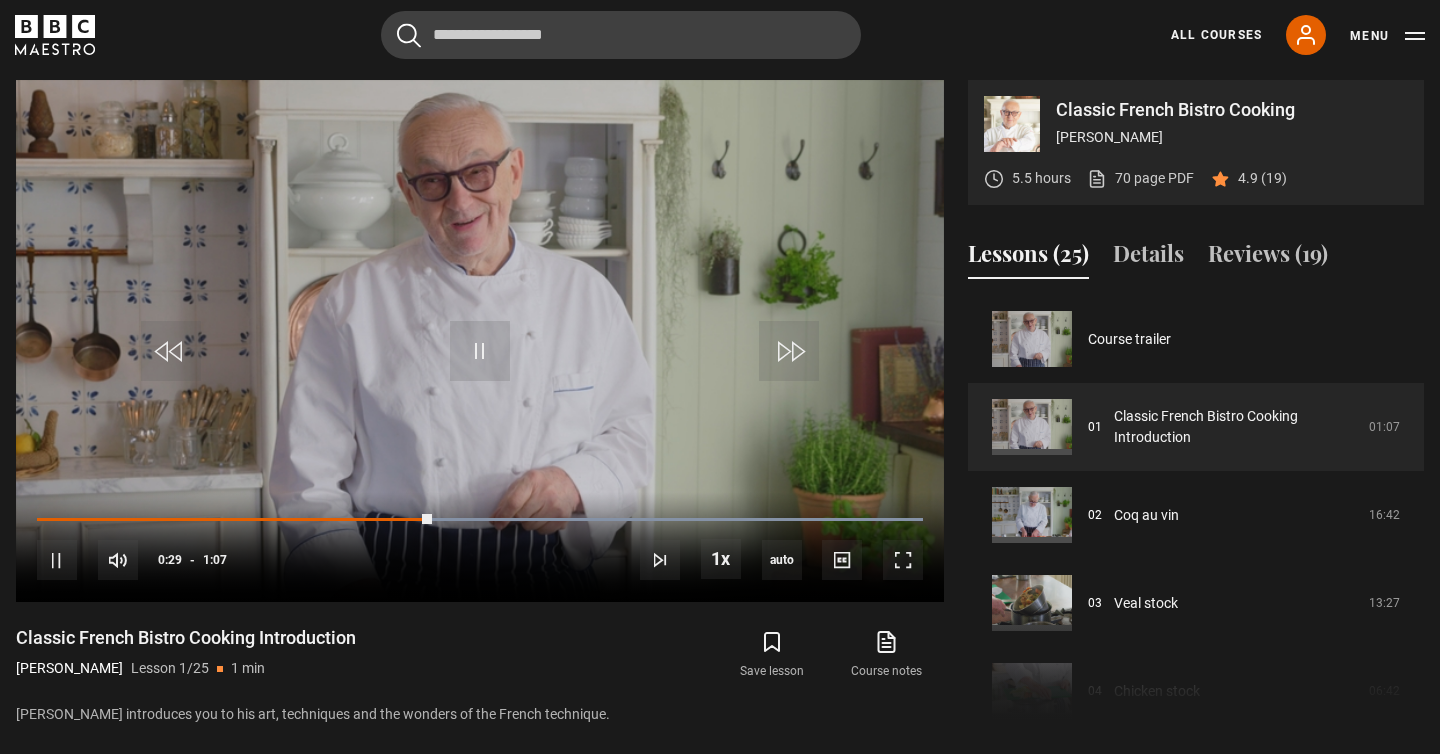 click on "Classic French Bistro Cooking Introduction
Pierre Koffmann
Lesson 1/25
1 min
Pierre introduces you to his art, techniques and the wonders of the French technique.
Save lesson
Course notes
opens in new tab" at bounding box center (480, 675) 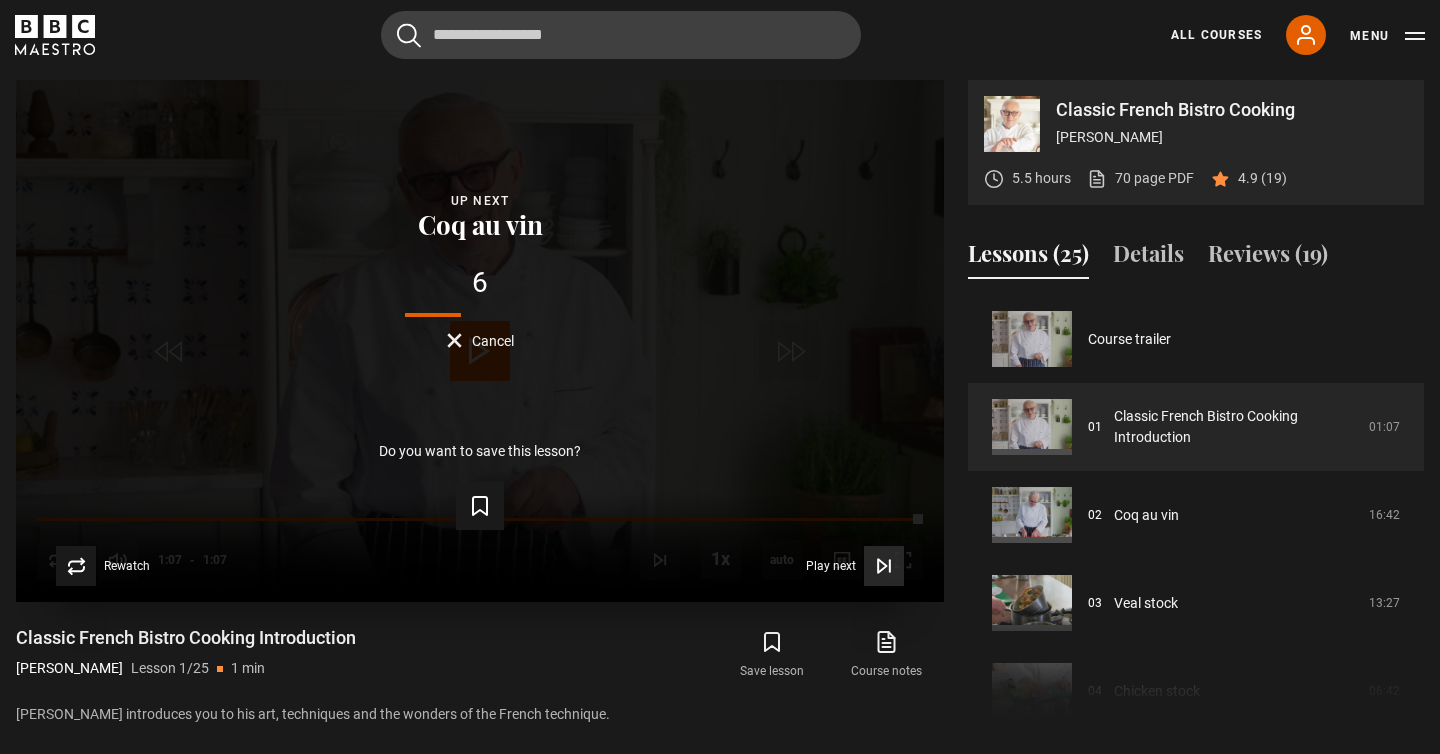click on "Play next" at bounding box center [831, 566] 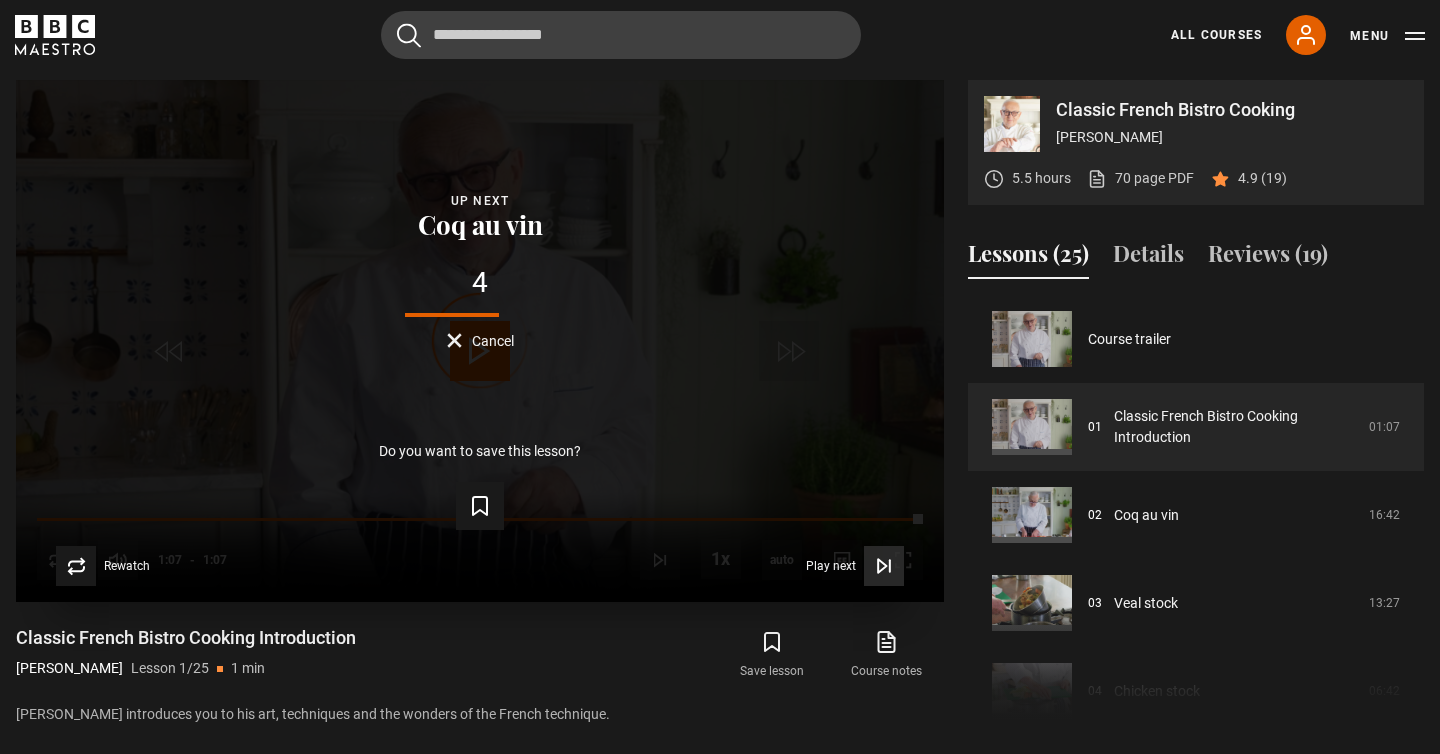click on "Play next" at bounding box center [831, 566] 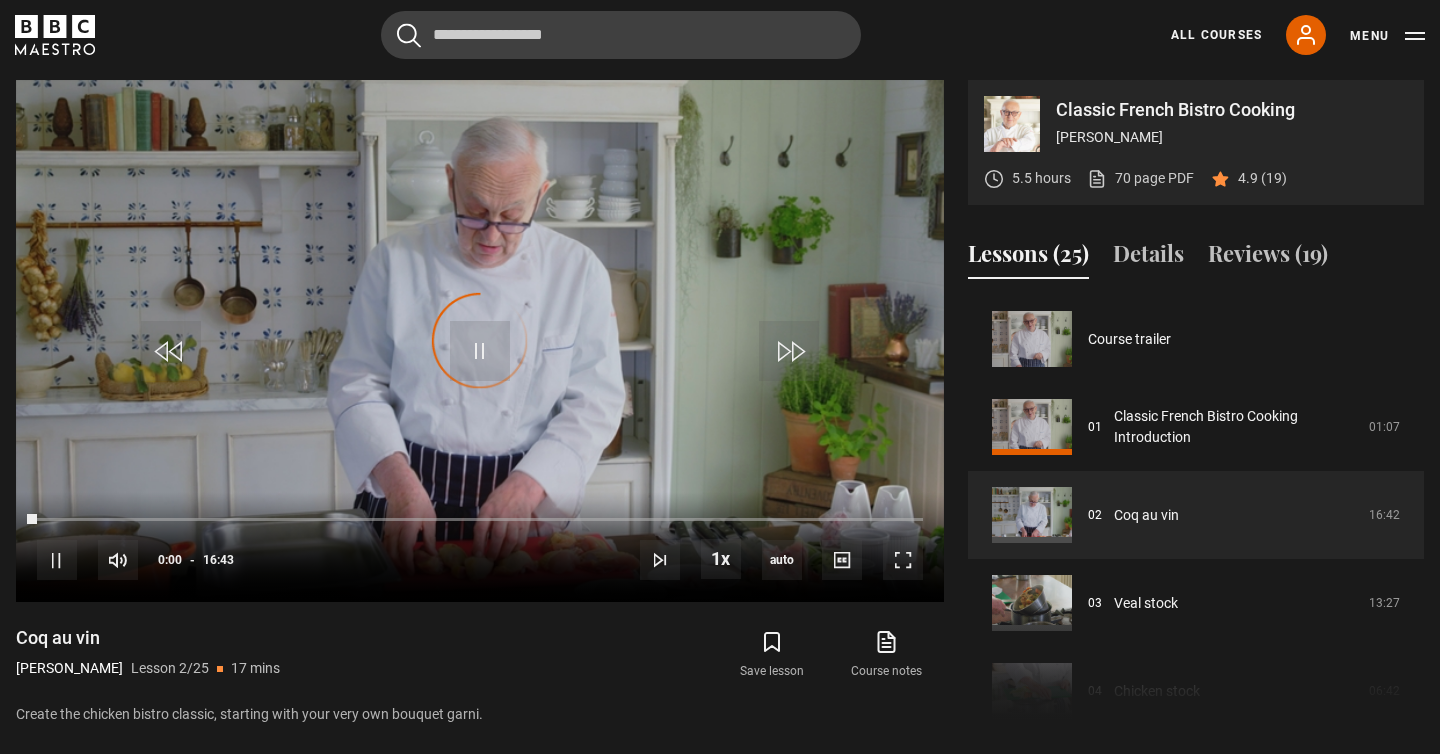 scroll, scrollTop: 88, scrollLeft: 0, axis: vertical 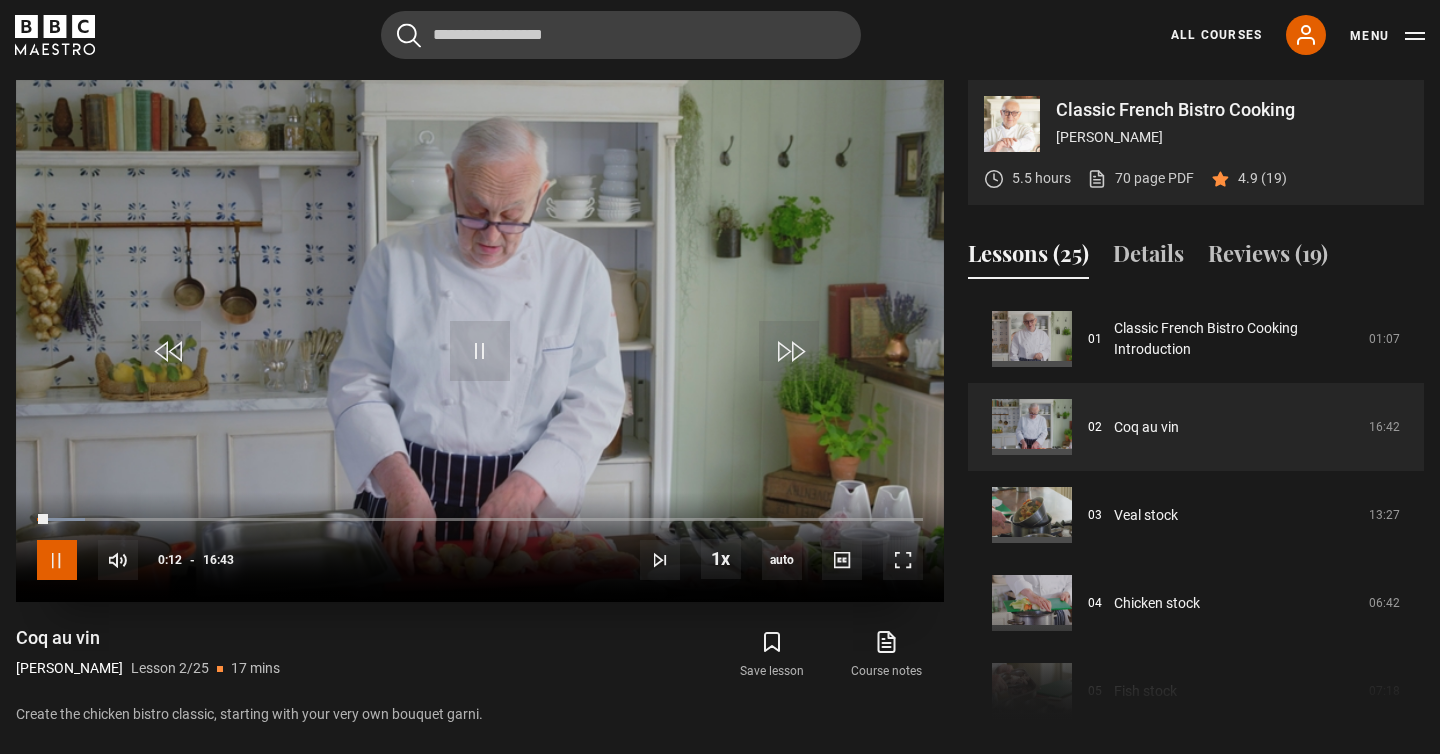 click at bounding box center (57, 560) 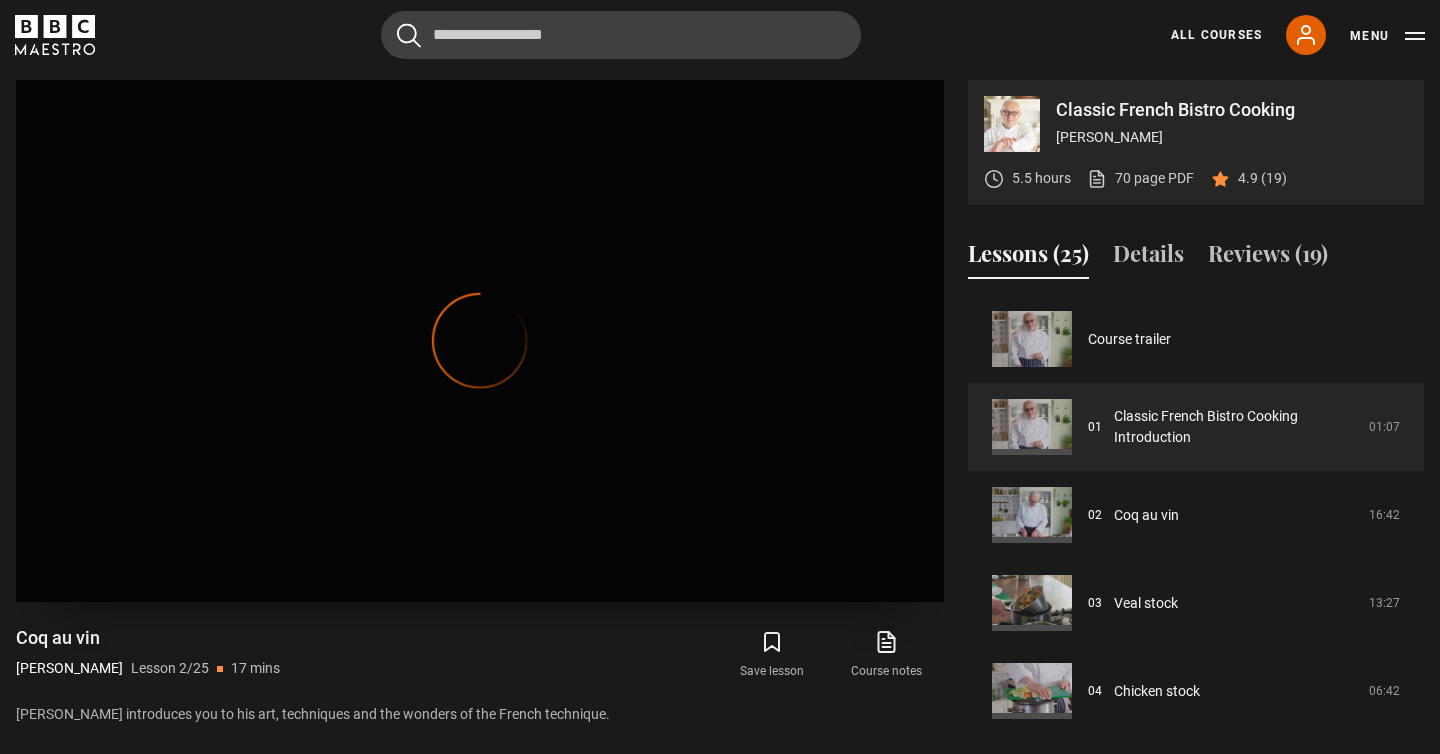 click on "Video Player is loading. Play Lesson Classic French Bistro Cooking Introduction 10s Skip Back 10 seconds Pause 10s Skip Forward 10 seconds Loaded :  0.00% 0:33 00:00 Pause Mute Current Time  0:00 - Duration  16:43
Pierre Koffmann
Lesson 1
Classic French Bistro Cooking Introduction
1x Playback Rate 2x 1.5x 1x , selected 0.5x auto Quality 360p 720p 1080p 2160p Auto , selected Captions captions off , selected English  Captions This is a modal window.
Lesson Completed
Up next
Coq au vin
1
Cancel
Do you want to save this lesson?" at bounding box center (480, 341) 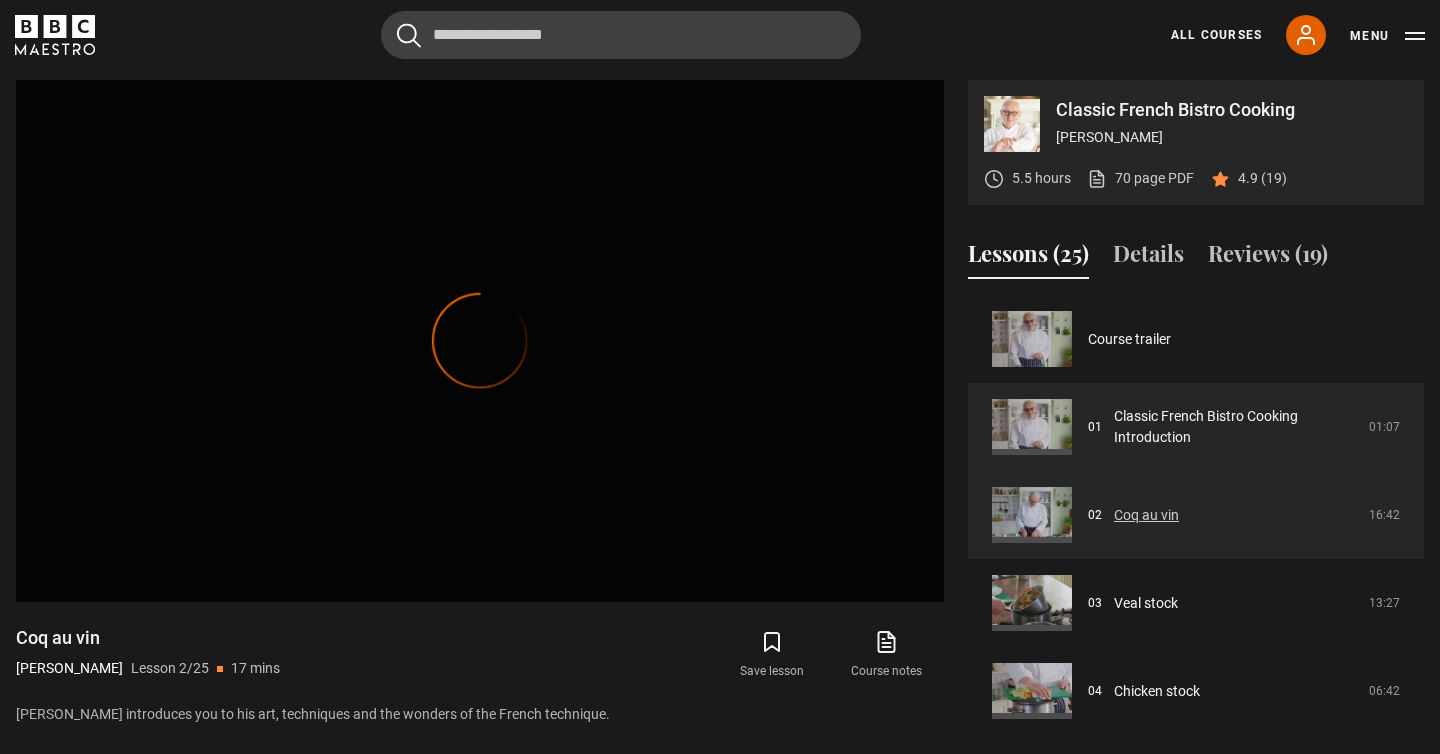 click on "Coq au vin" at bounding box center (1146, 515) 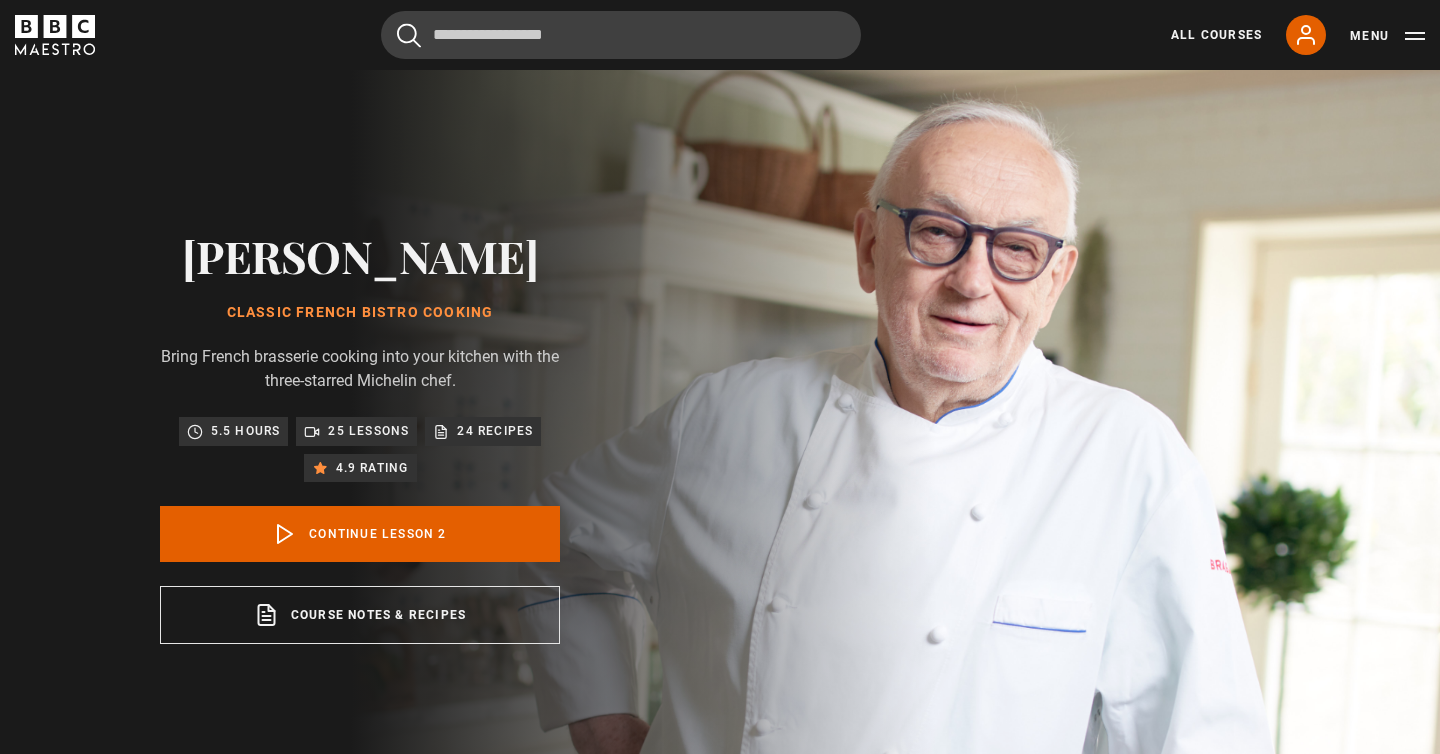 scroll, scrollTop: 804, scrollLeft: 0, axis: vertical 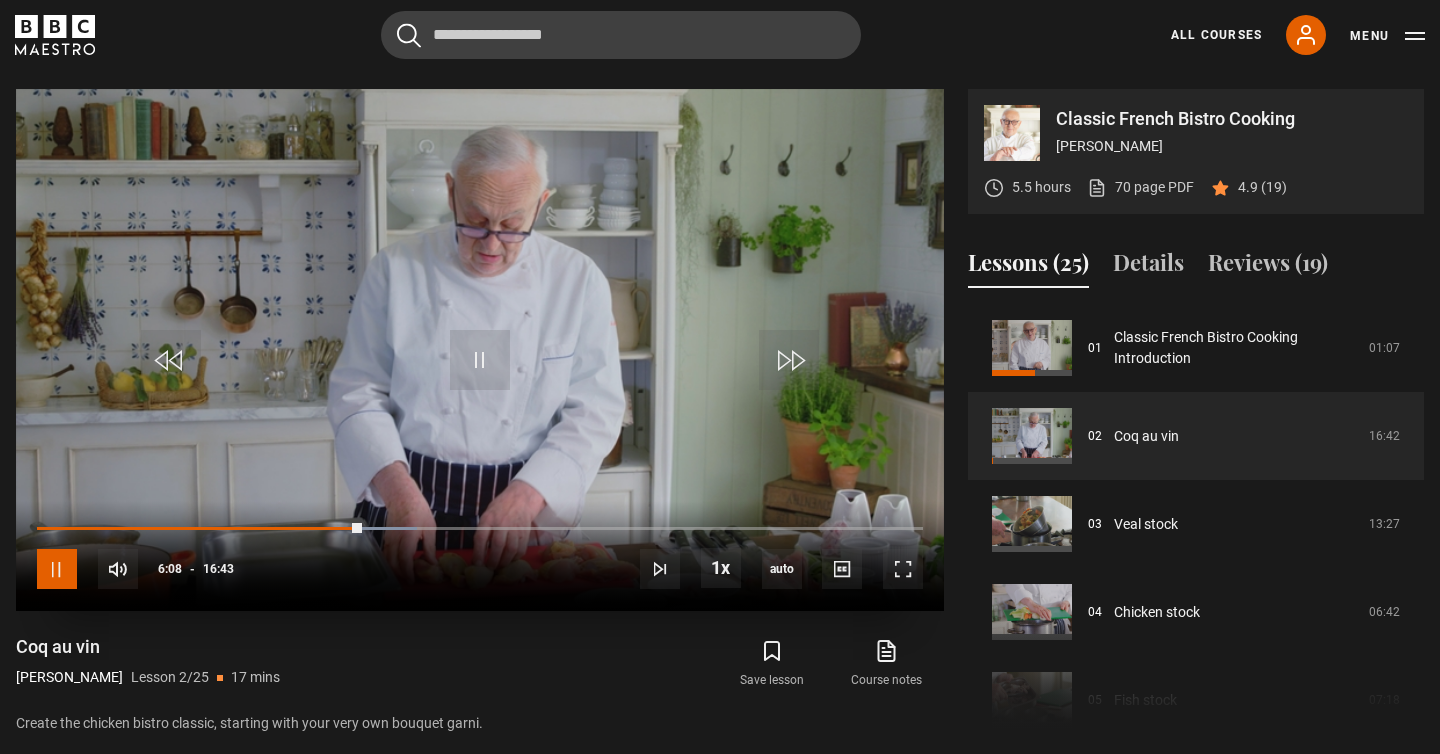 click at bounding box center [57, 569] 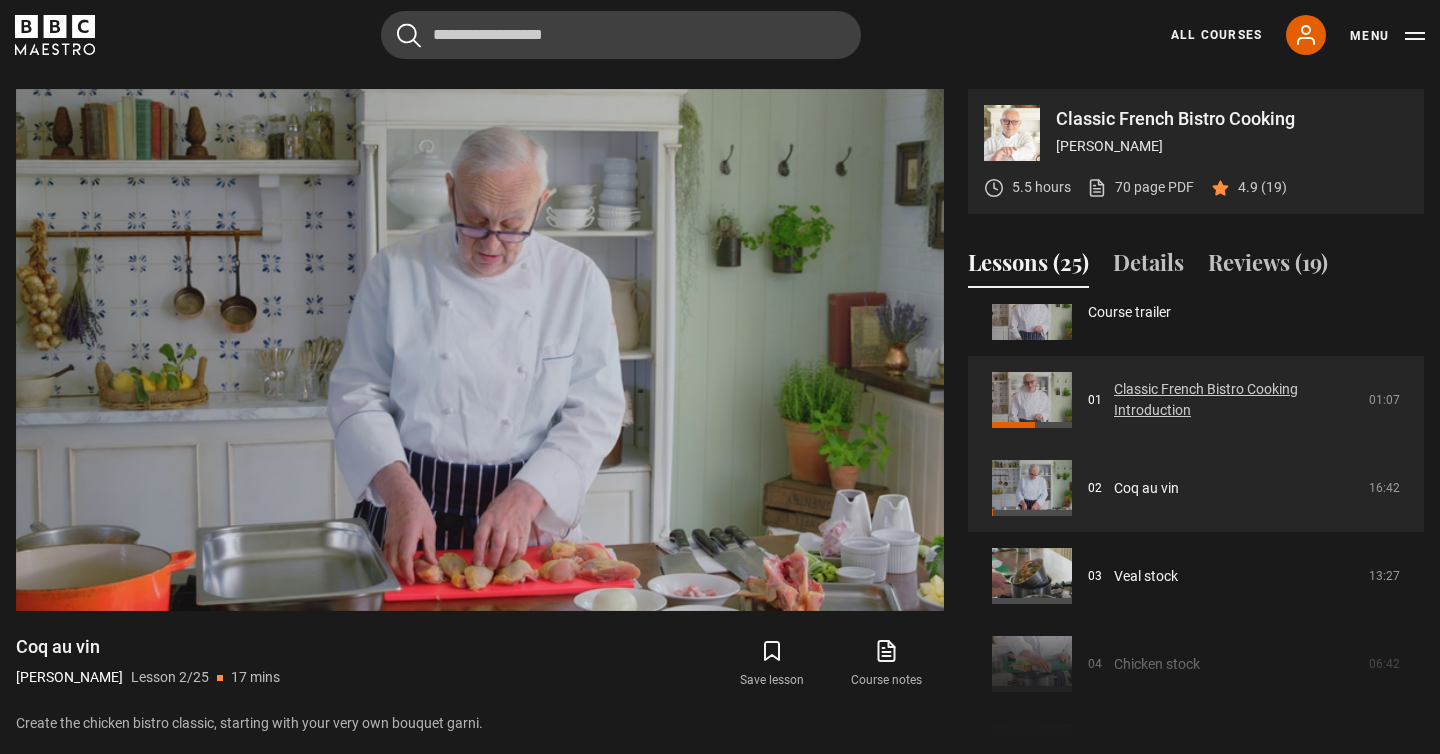 scroll, scrollTop: 0, scrollLeft: 0, axis: both 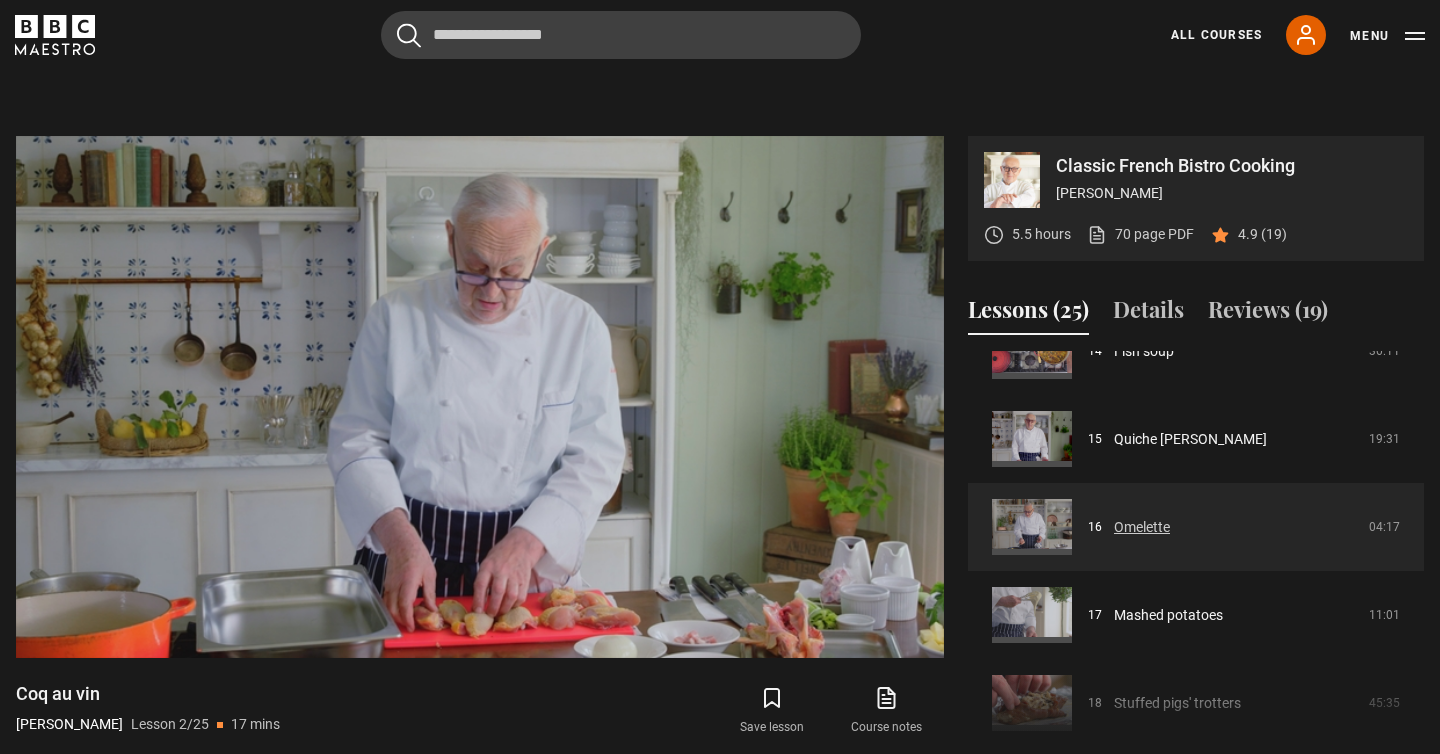 click on "Omelette" at bounding box center [1142, 527] 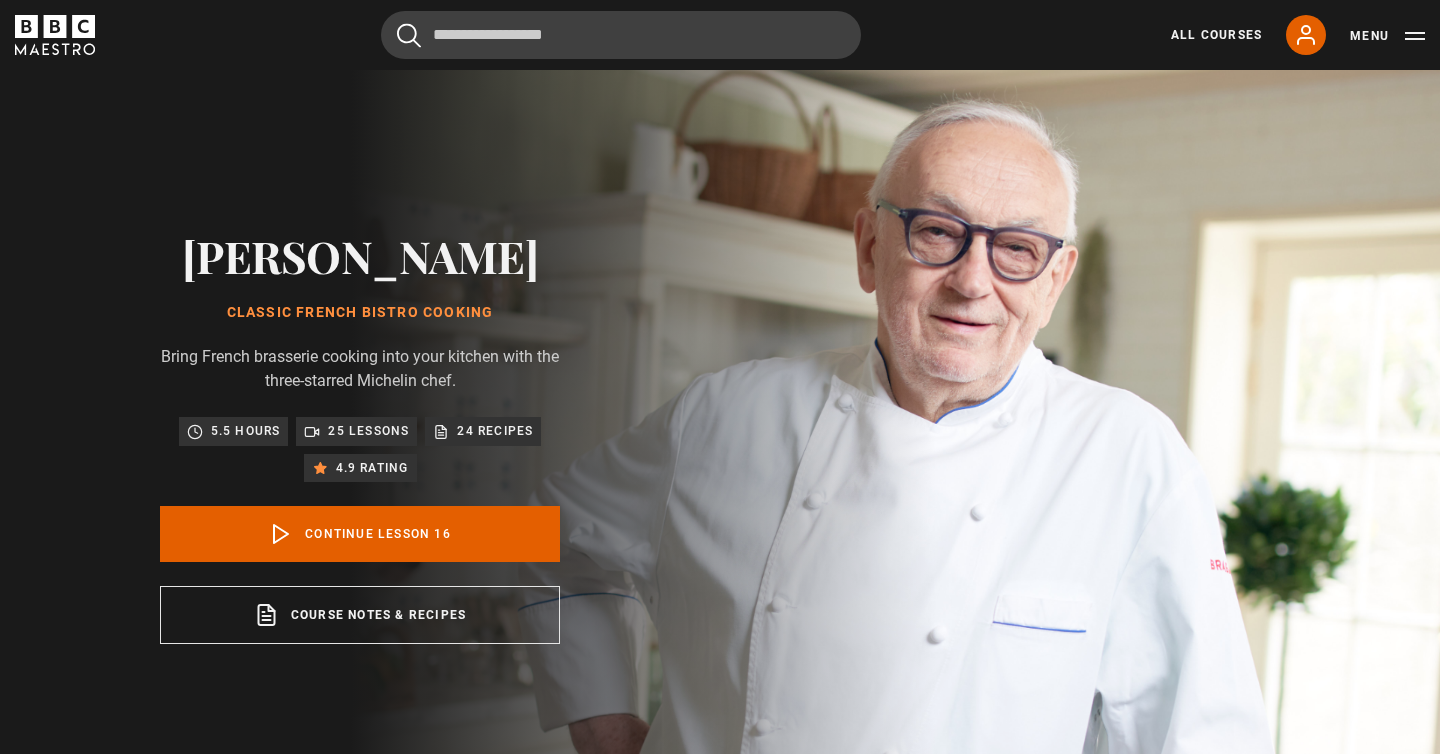 scroll, scrollTop: 804, scrollLeft: 0, axis: vertical 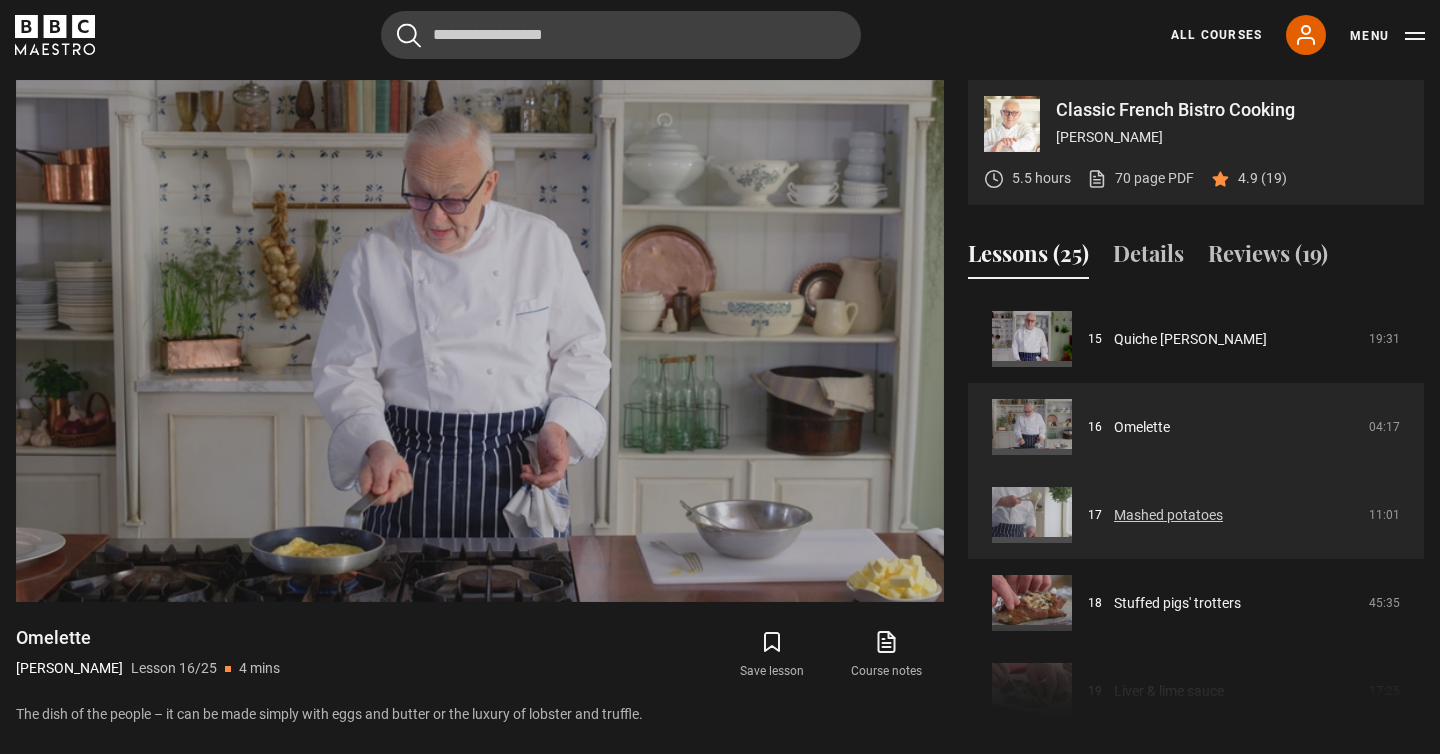 click on "Mashed potatoes" at bounding box center [1168, 515] 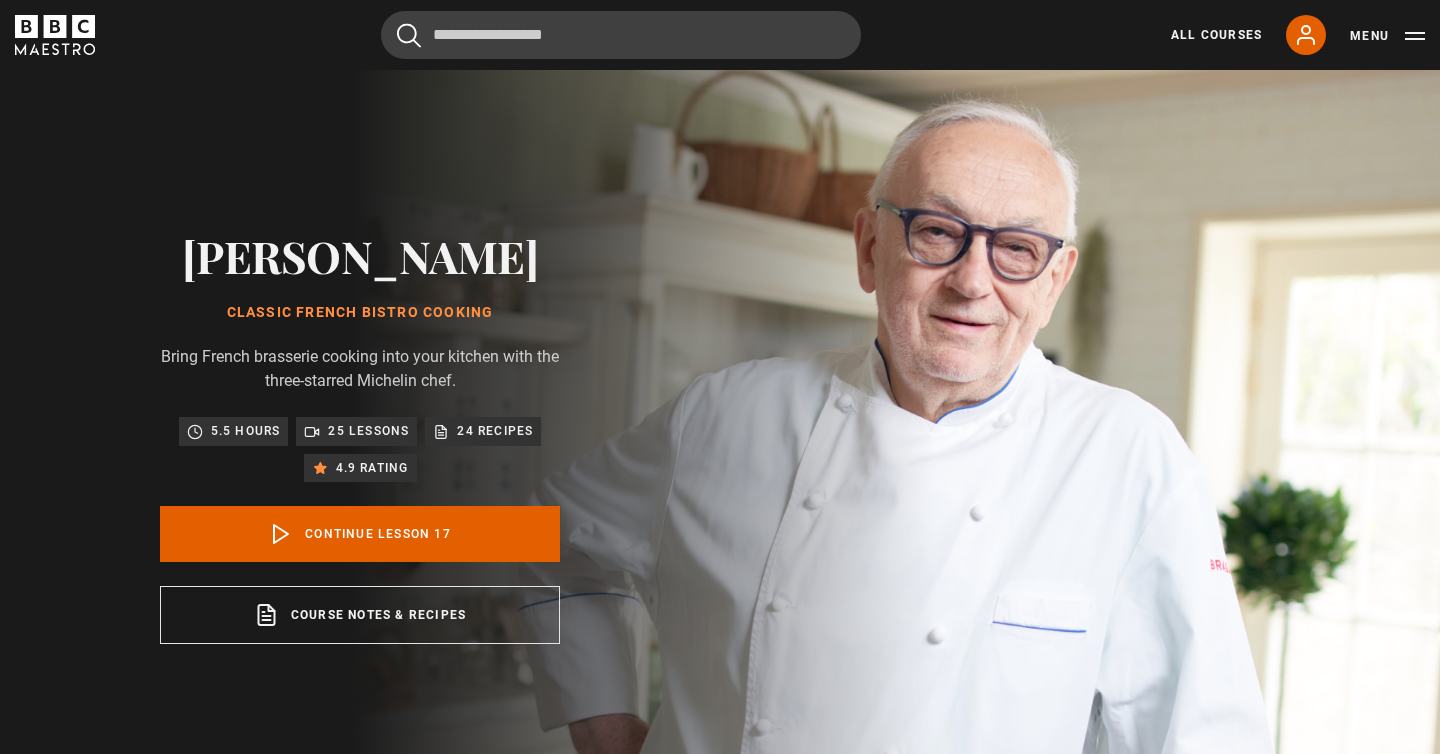 scroll, scrollTop: 804, scrollLeft: 0, axis: vertical 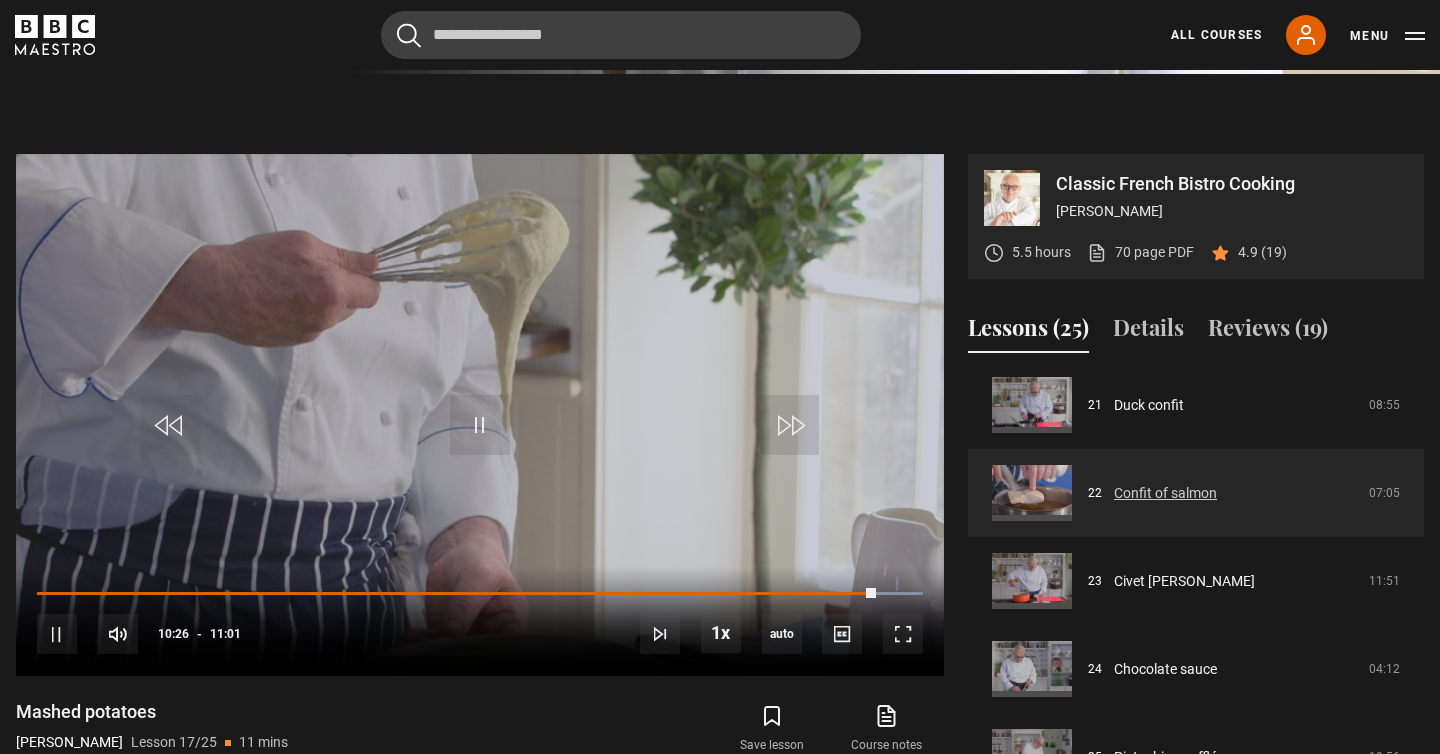 click on "Confit of salmon" at bounding box center [1165, 493] 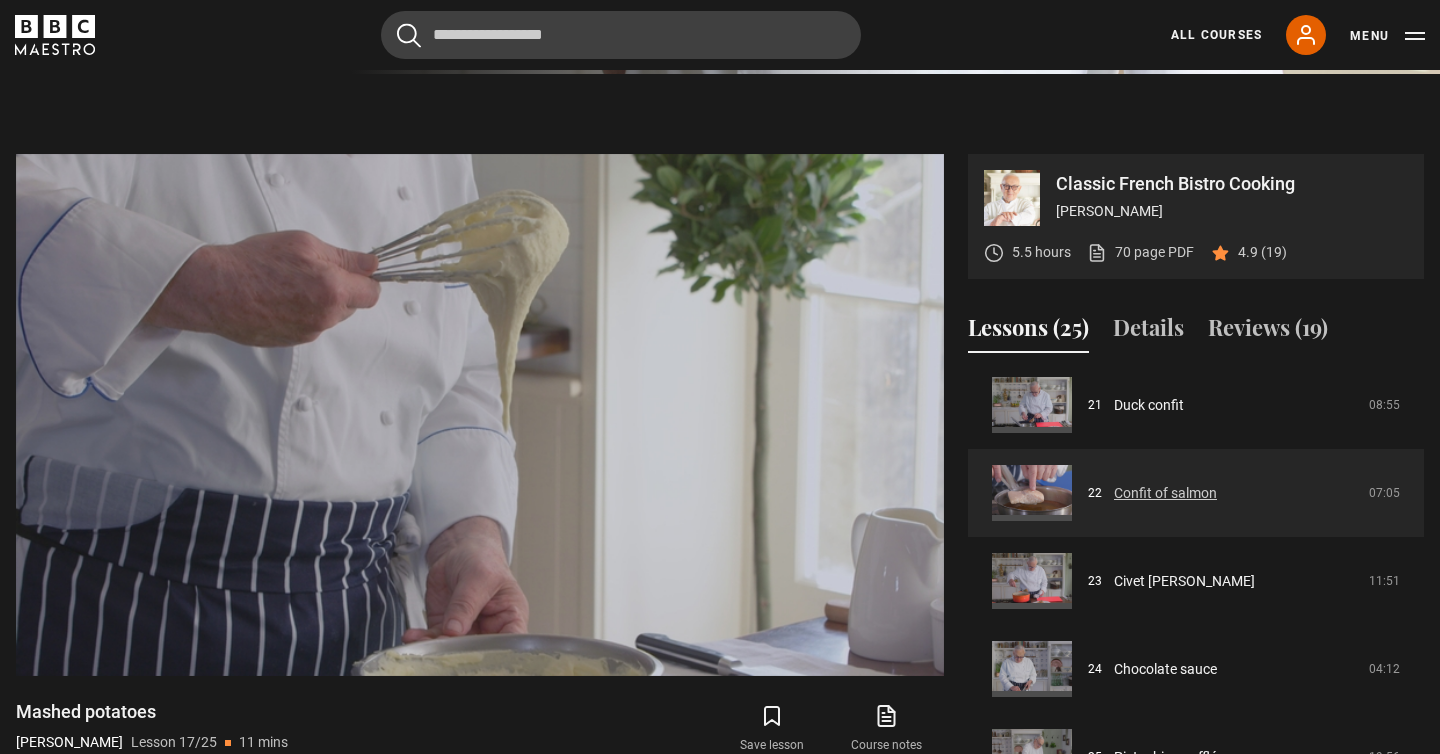 click on "Confit of salmon" at bounding box center [1165, 493] 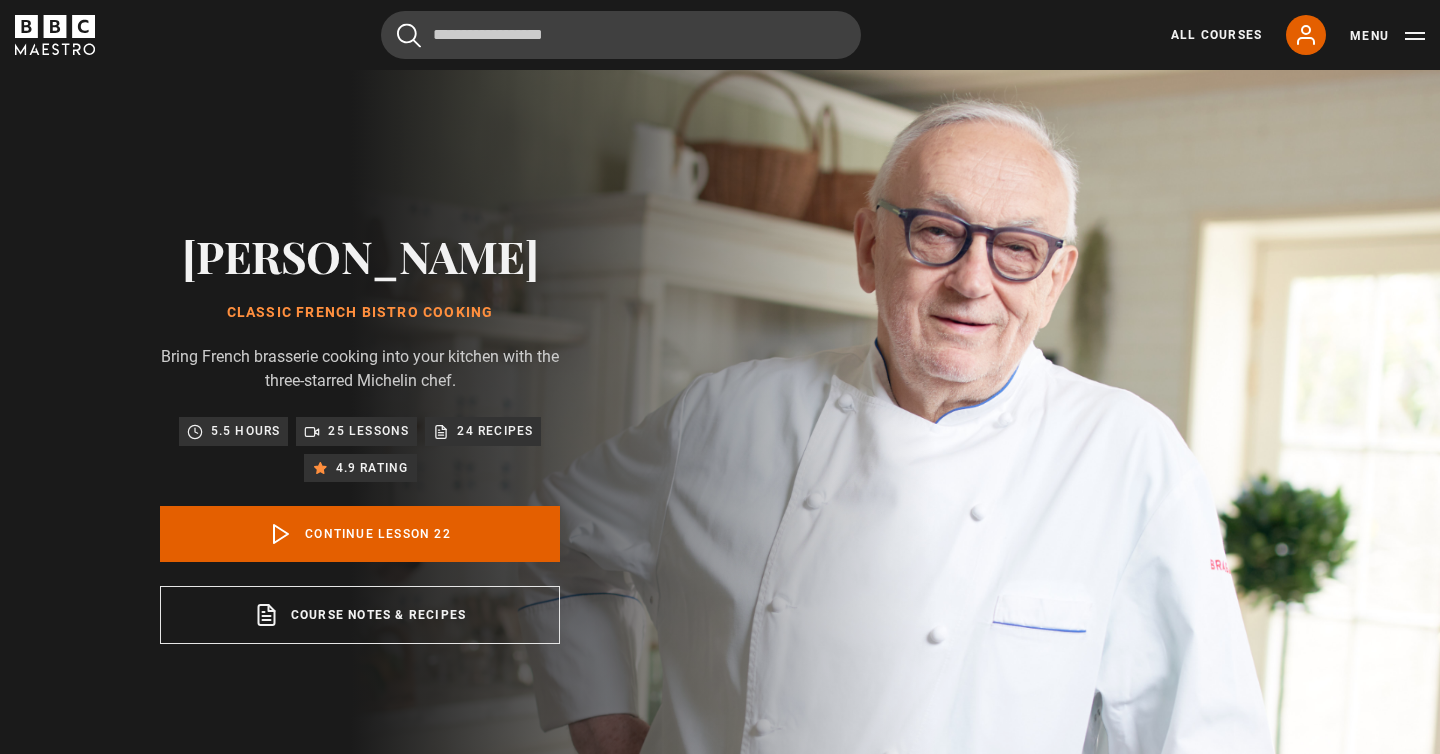 scroll, scrollTop: 804, scrollLeft: 0, axis: vertical 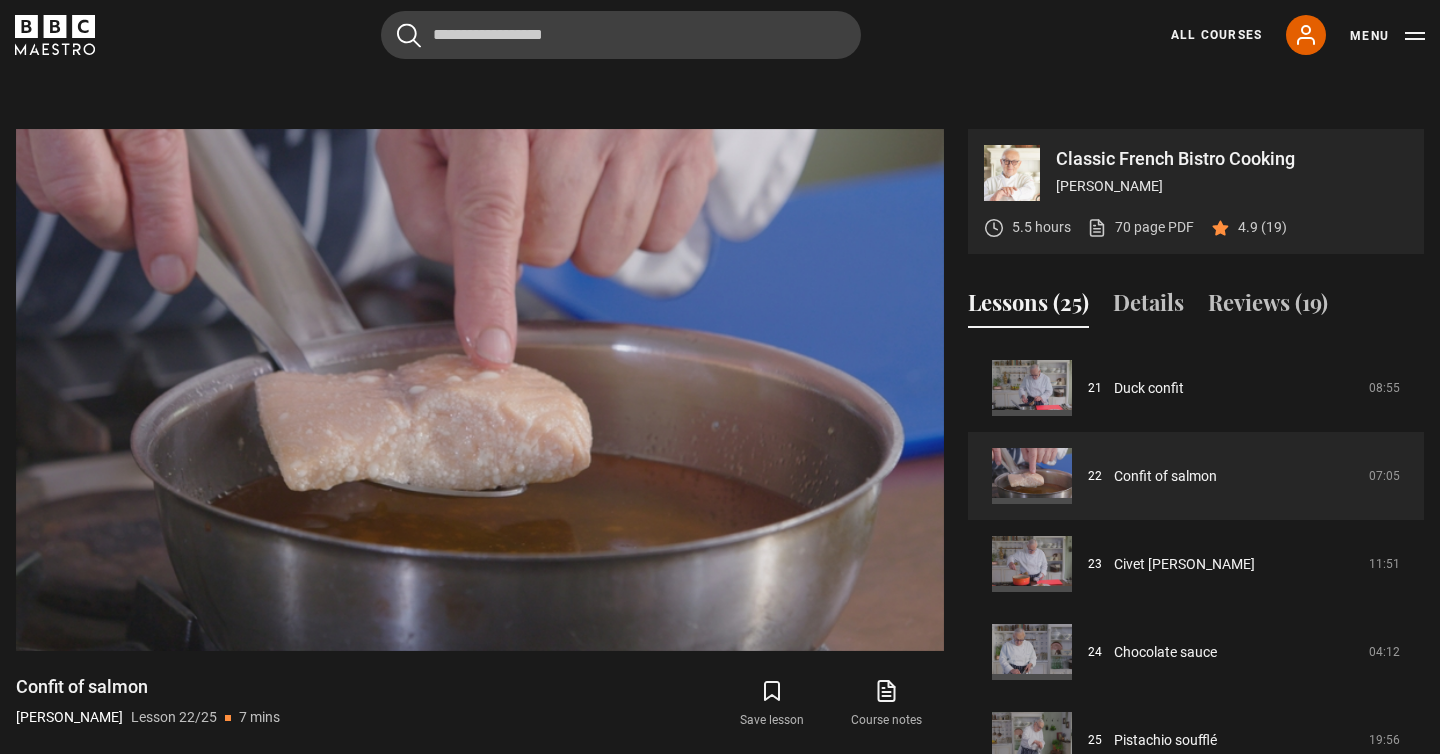 click on "Confit of salmon
[PERSON_NAME]
Lesson 22/25
7 mins
Combine duck fat with the beautiful fish for a stunning meal that impresses and satisfies.
Save lesson
Course notes
opens in new tab" at bounding box center [480, 724] 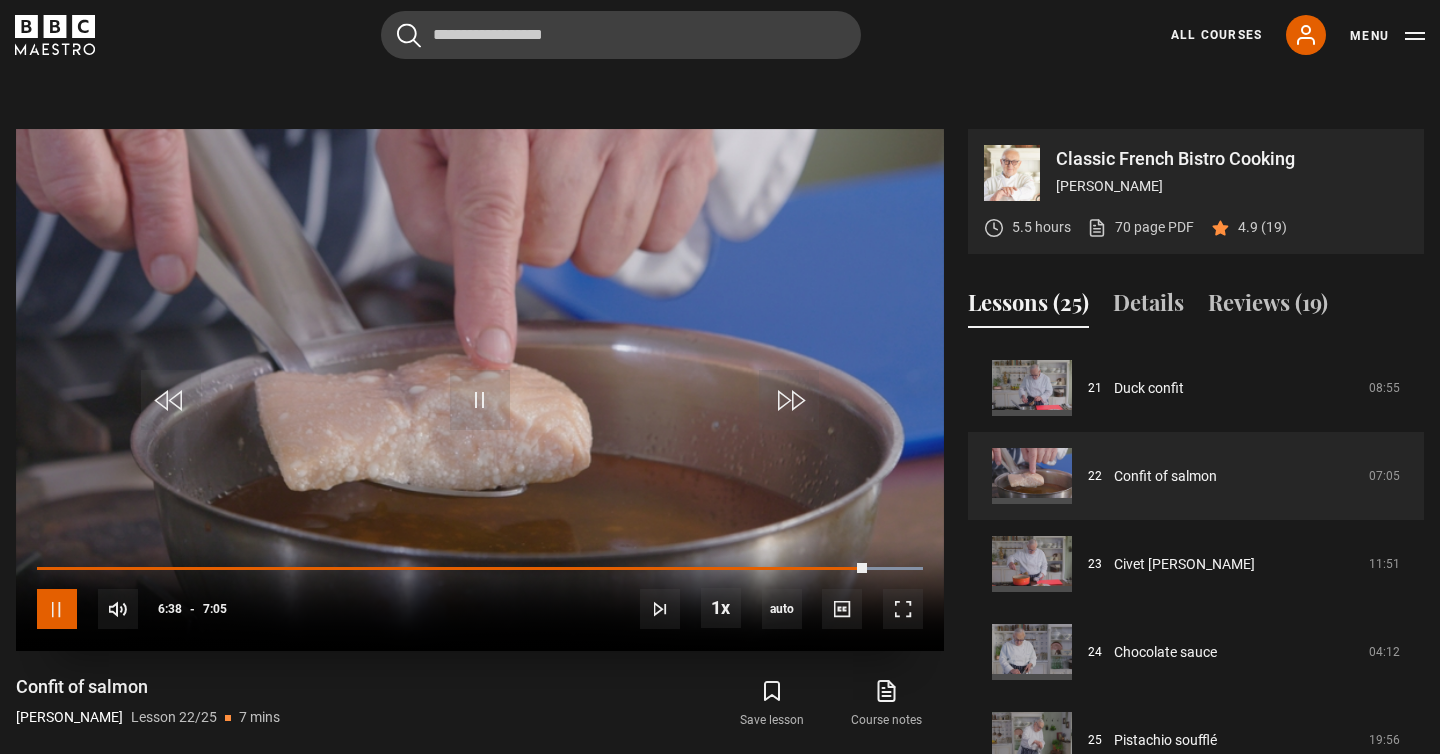 click at bounding box center (57, 609) 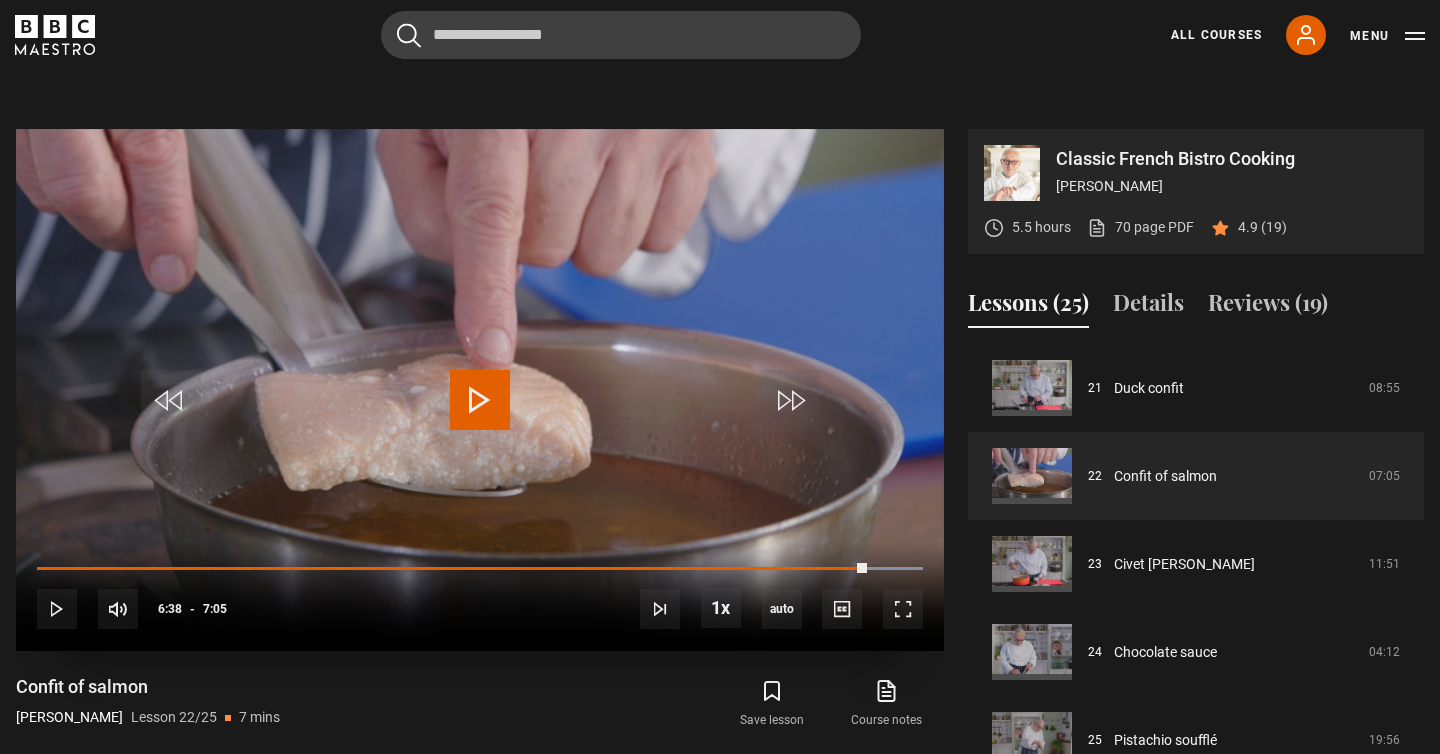 click at bounding box center (480, 400) 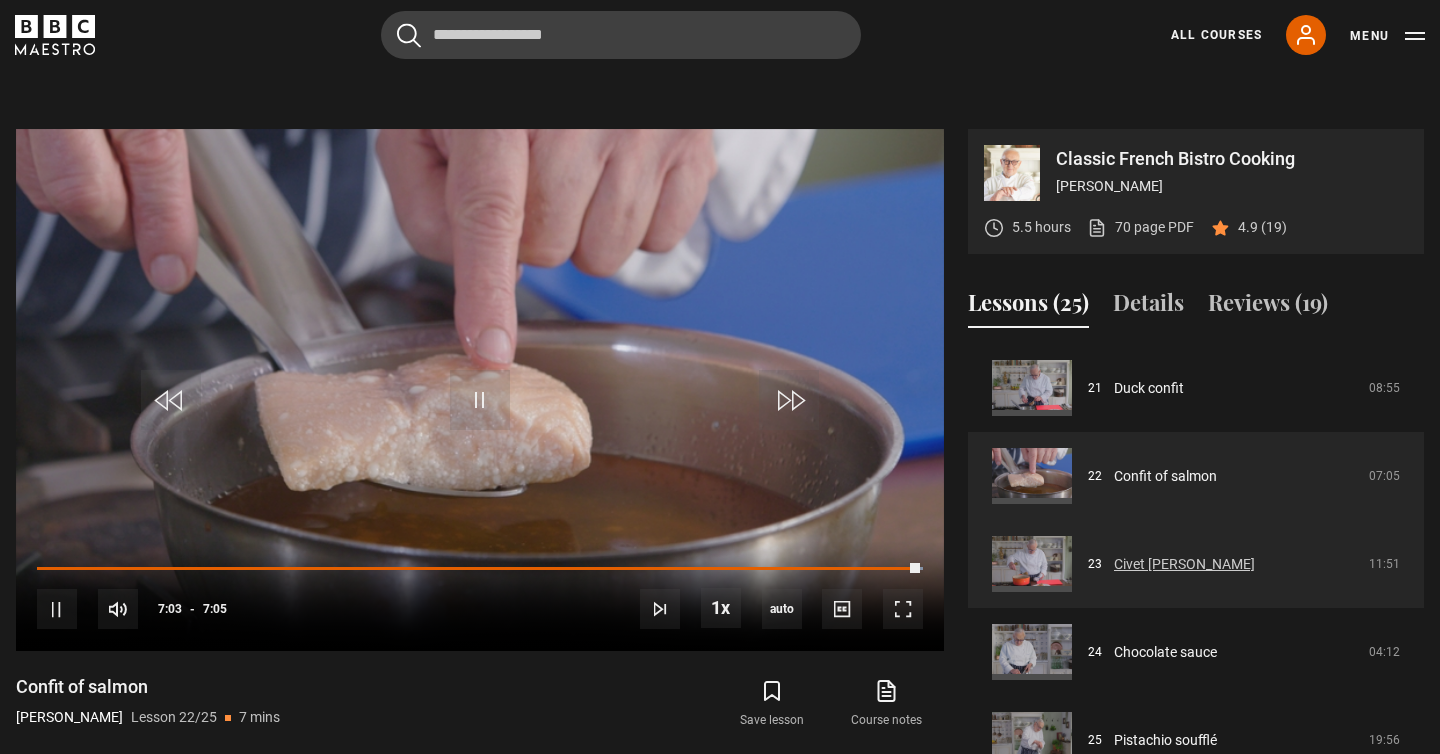 scroll, scrollTop: 1856, scrollLeft: 0, axis: vertical 